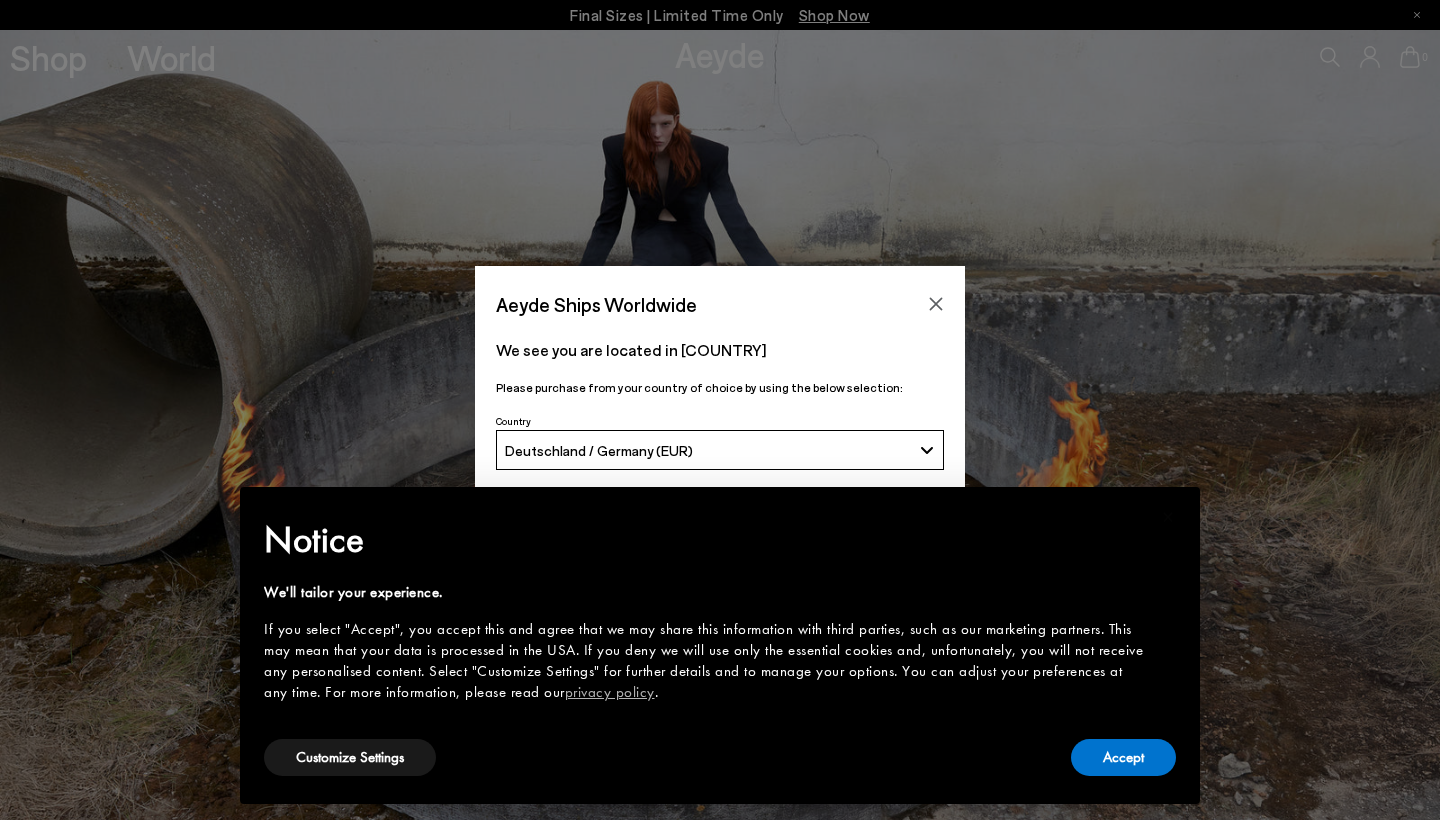scroll, scrollTop: 0, scrollLeft: 0, axis: both 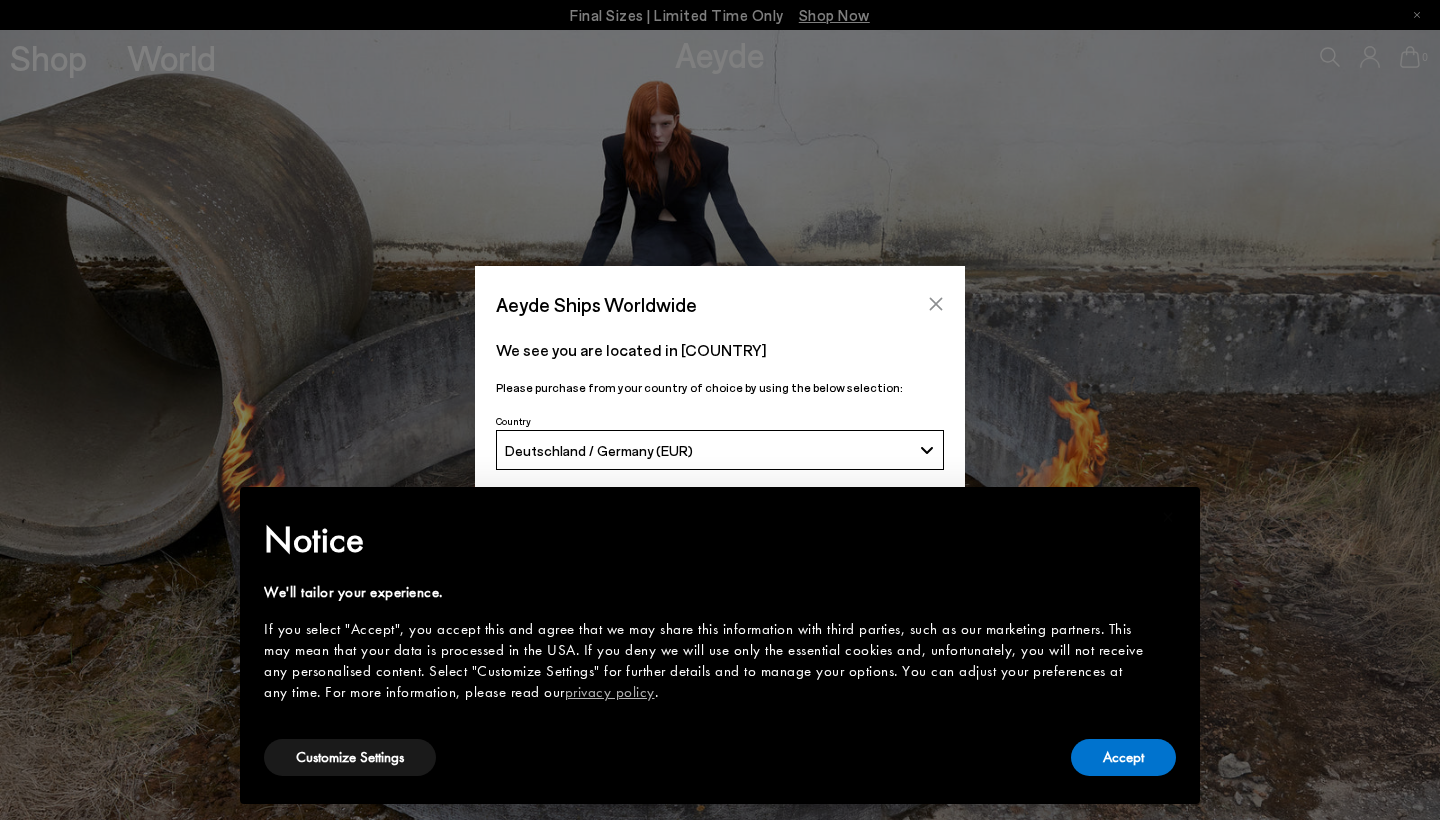 click at bounding box center (936, 304) 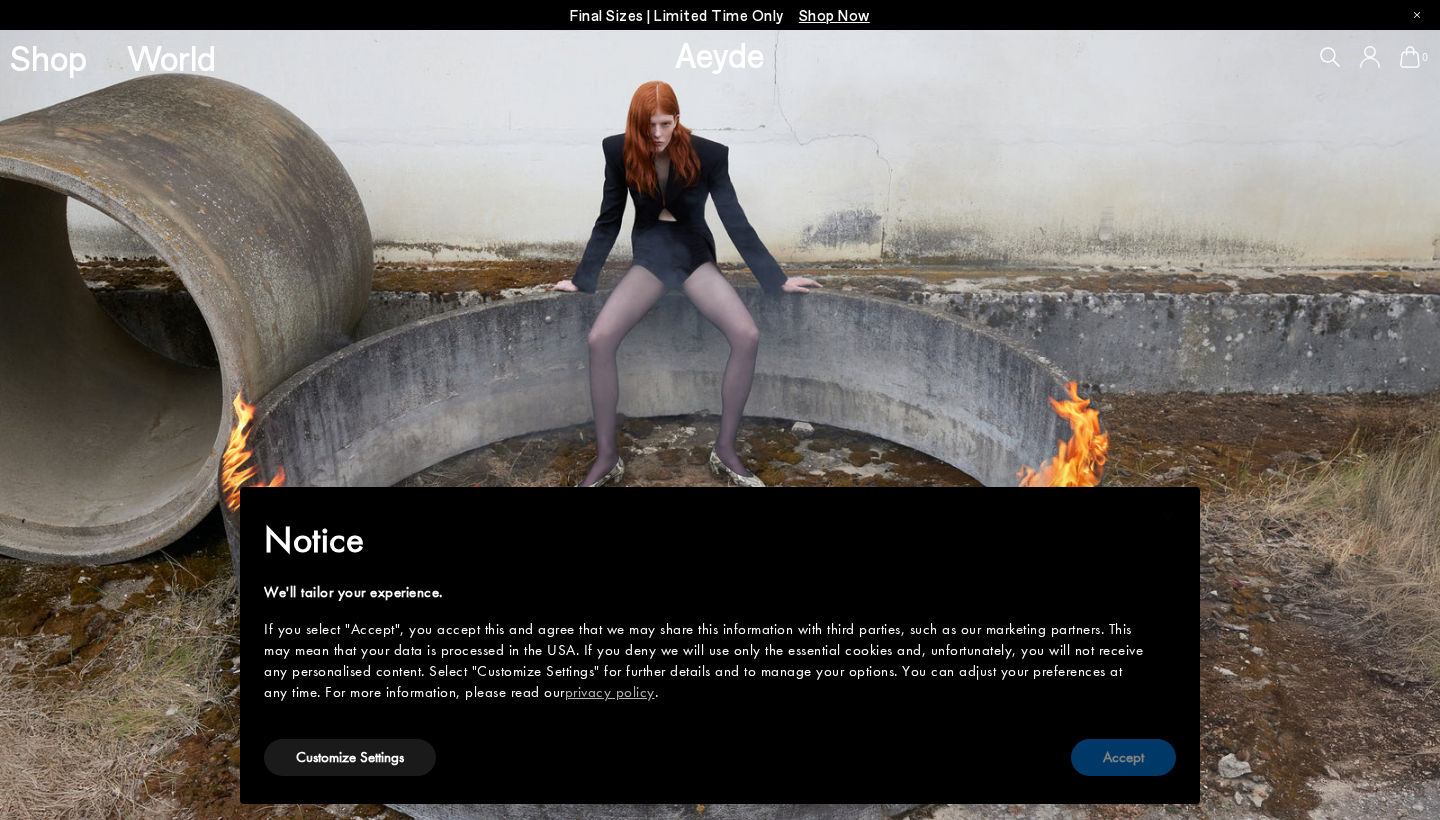 click on "Accept" at bounding box center [1123, 757] 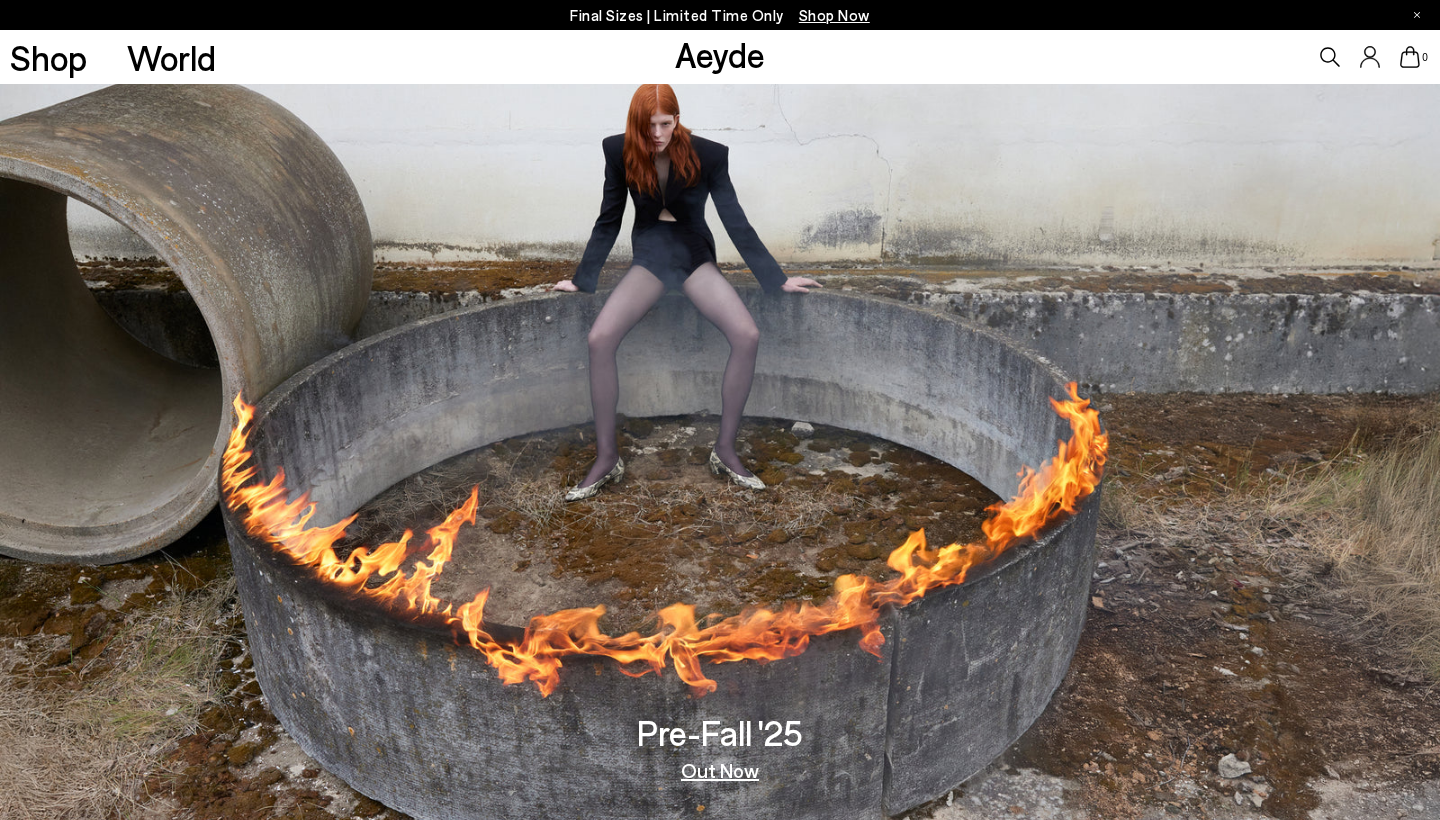 scroll, scrollTop: 0, scrollLeft: 0, axis: both 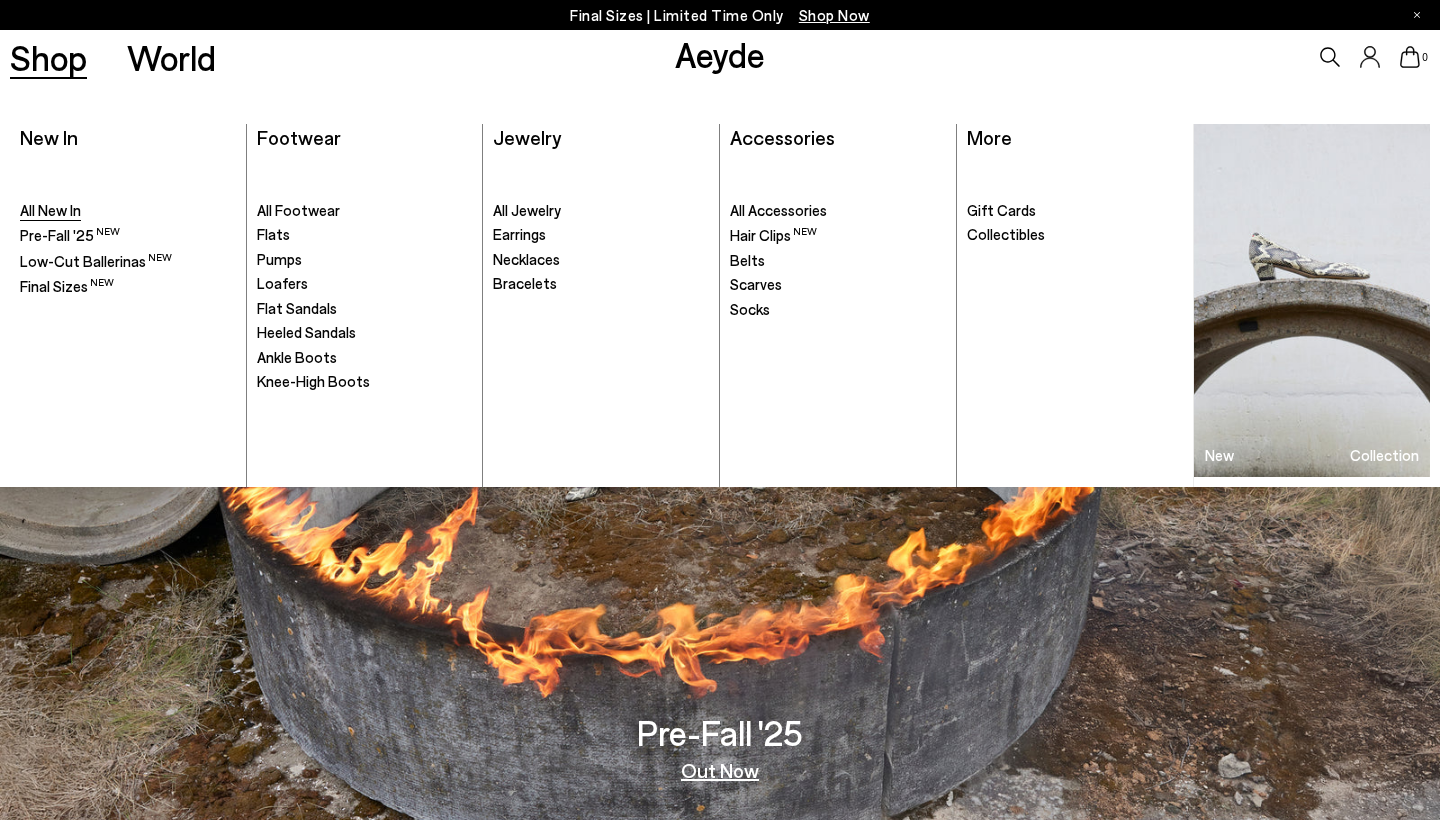 click on "All New In" at bounding box center (128, 211) 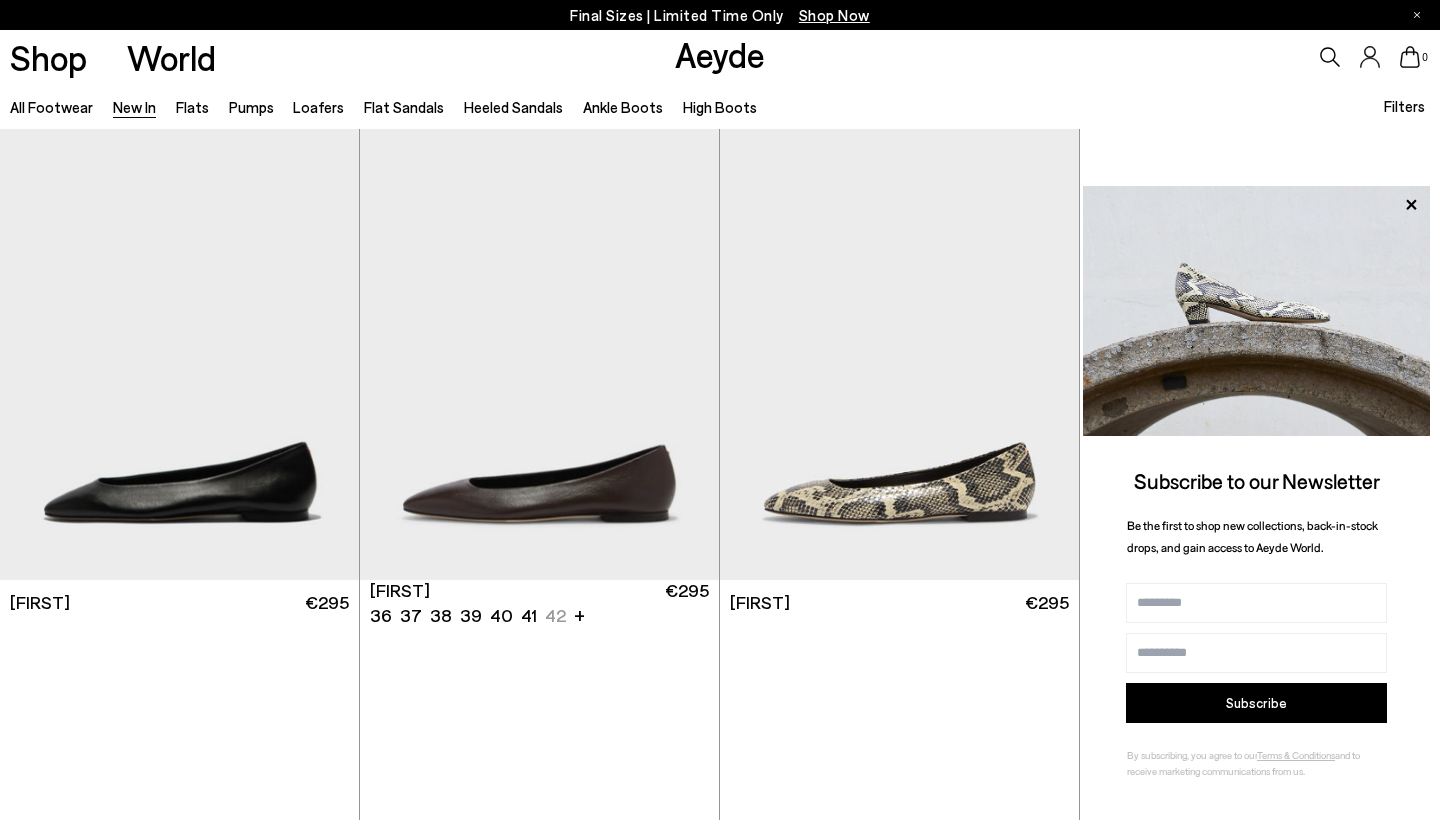 scroll, scrollTop: 0, scrollLeft: 0, axis: both 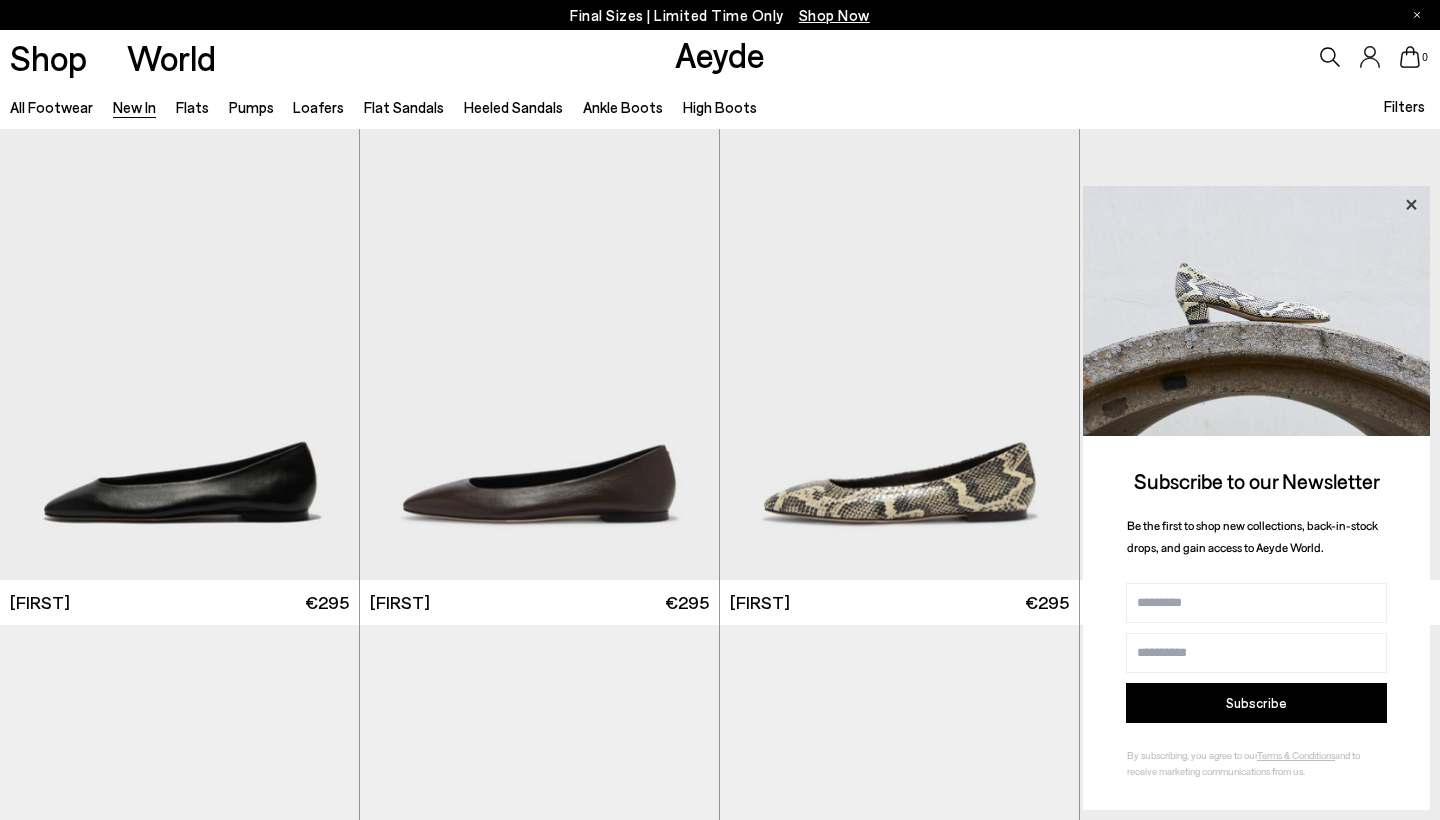 click 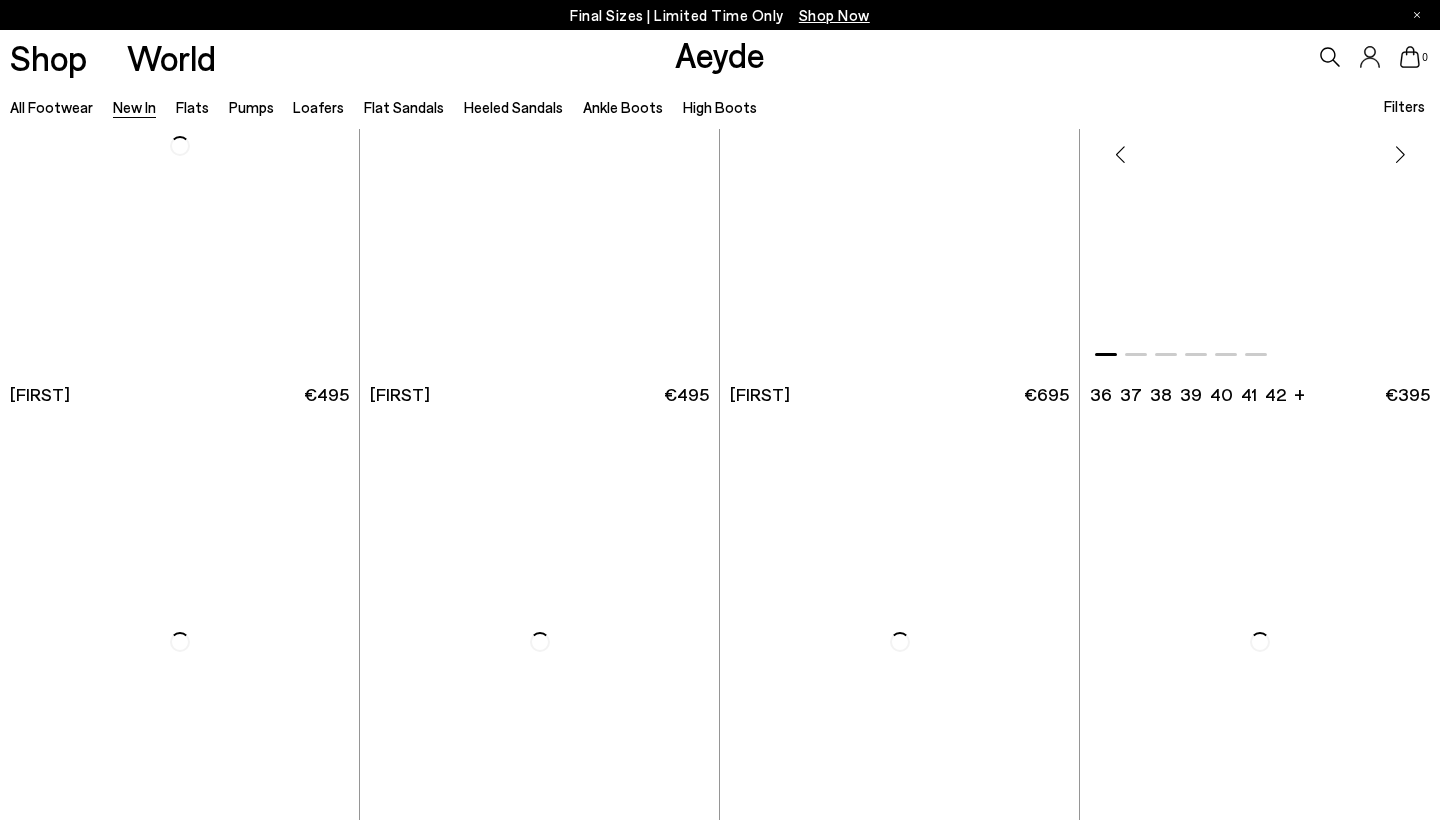 scroll, scrollTop: 3335, scrollLeft: 0, axis: vertical 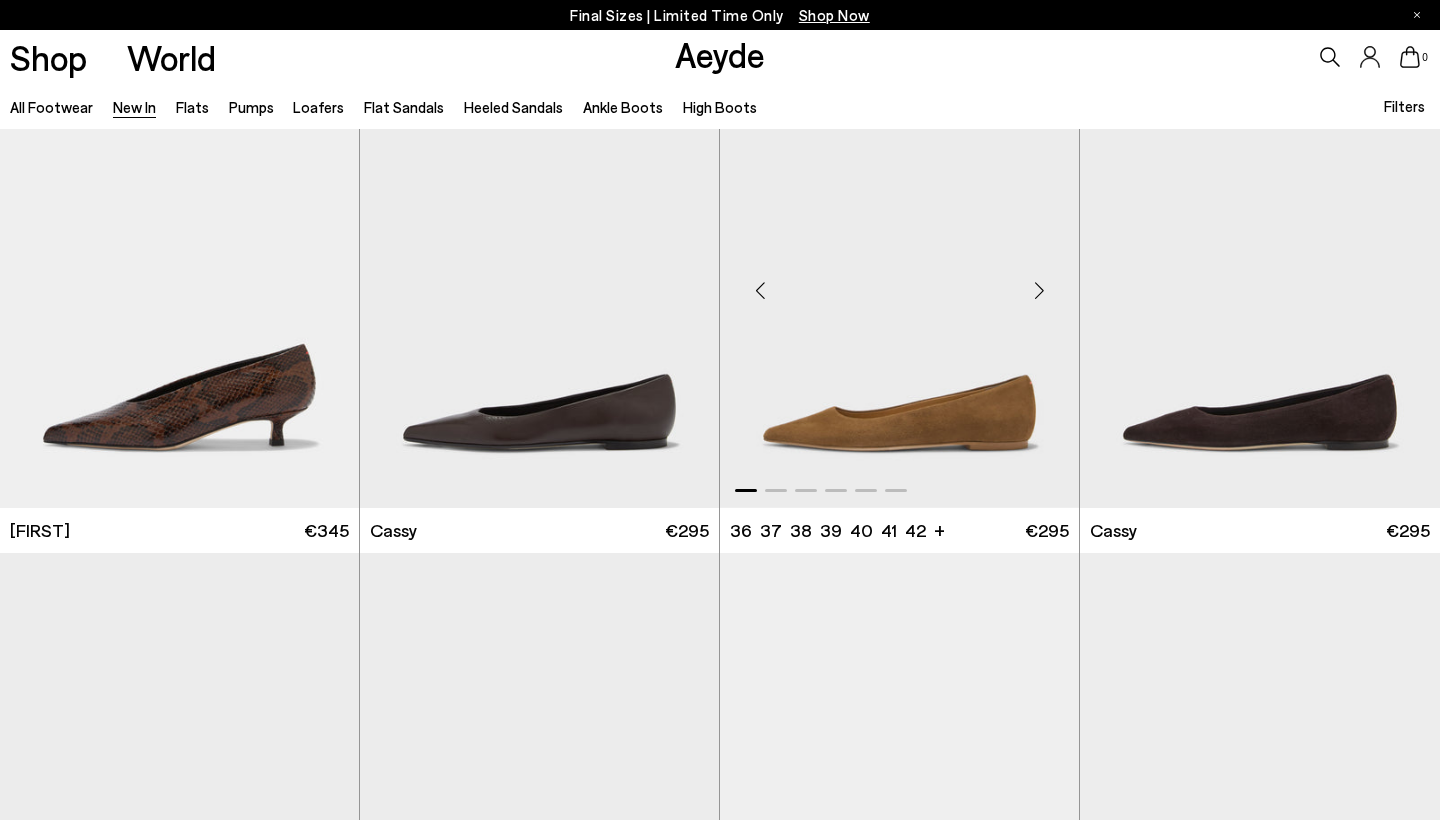 click at bounding box center (899, 282) 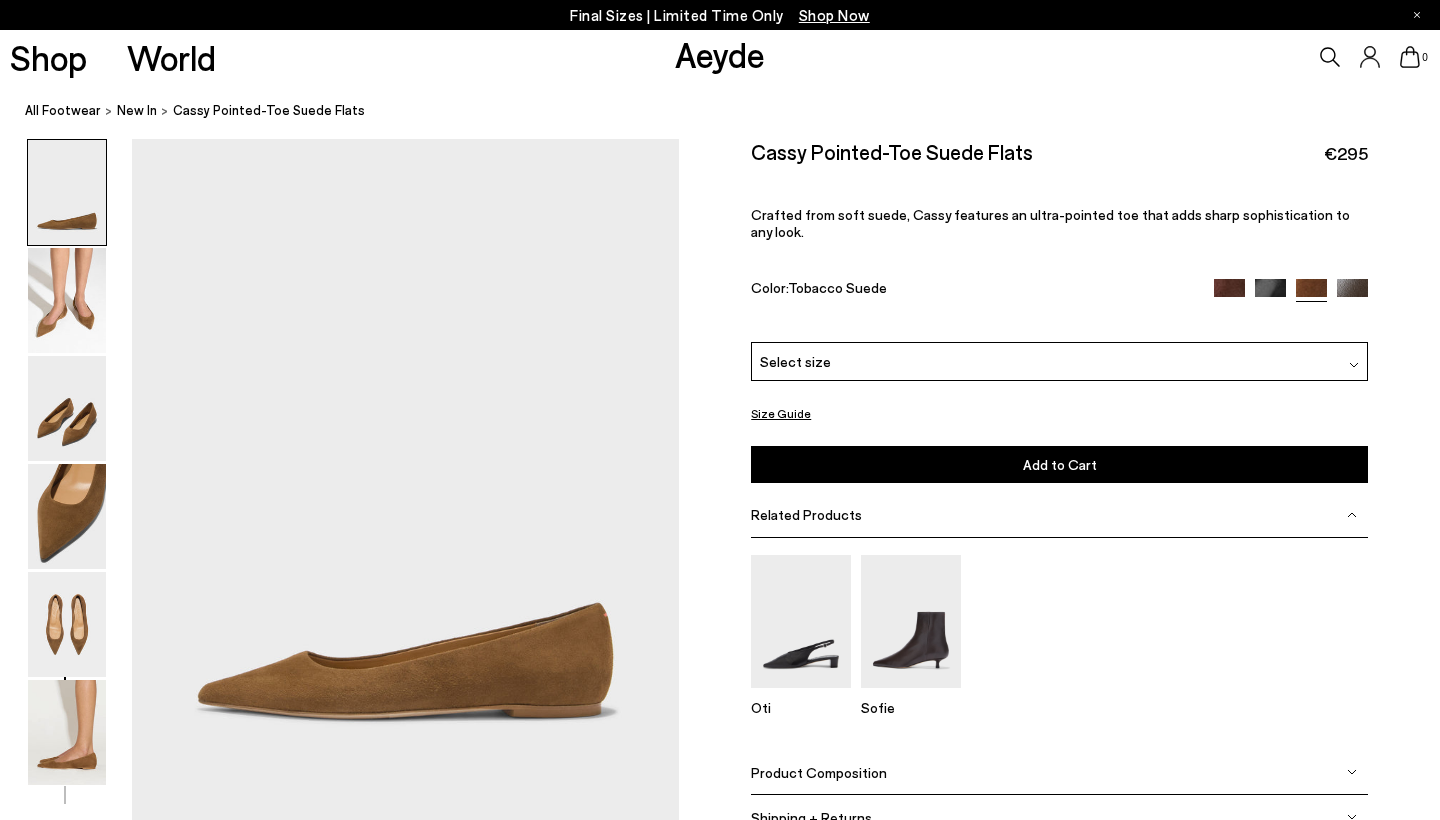 scroll, scrollTop: 0, scrollLeft: 0, axis: both 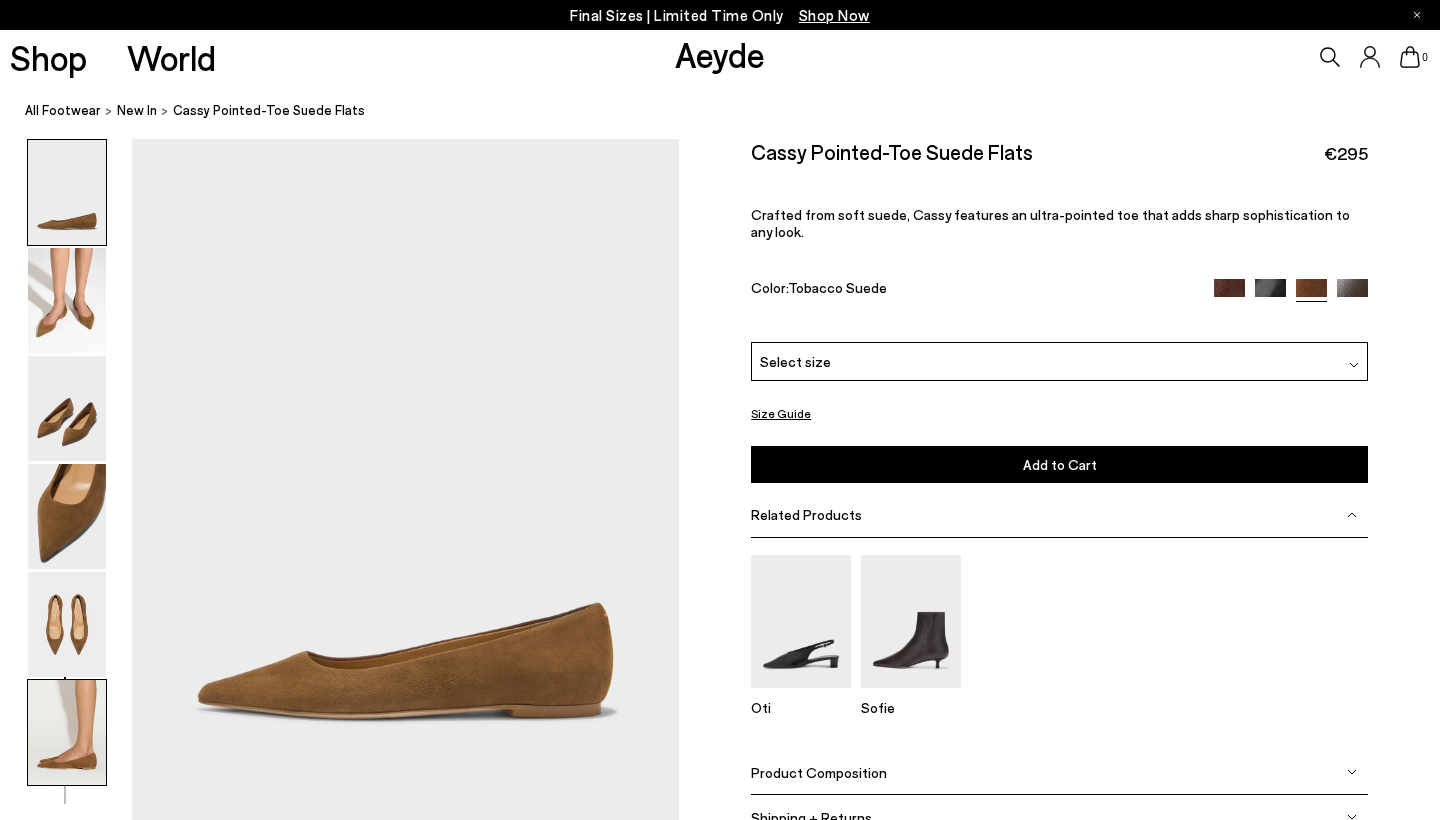 click at bounding box center (67, 732) 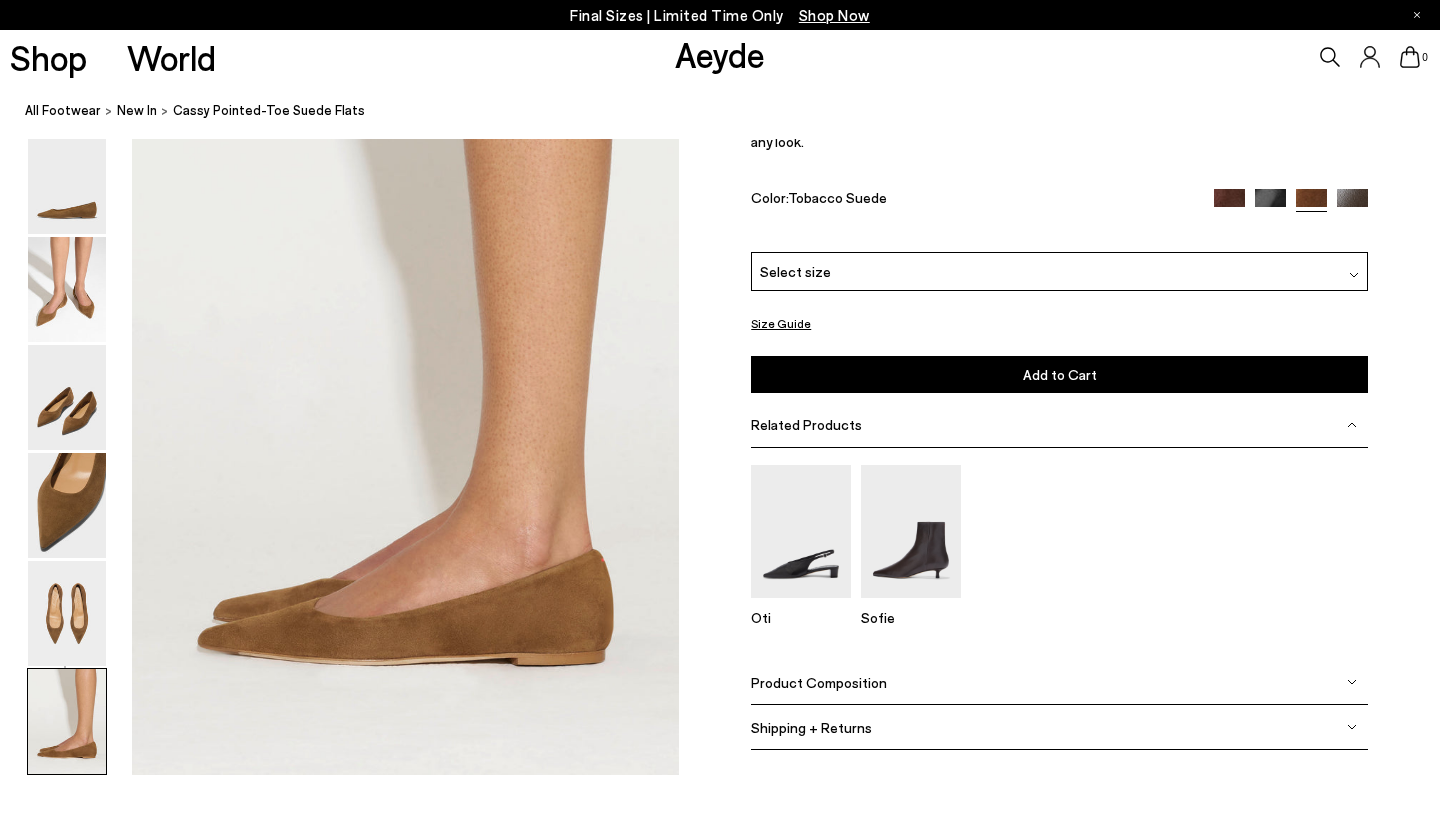 scroll, scrollTop: 3754, scrollLeft: 0, axis: vertical 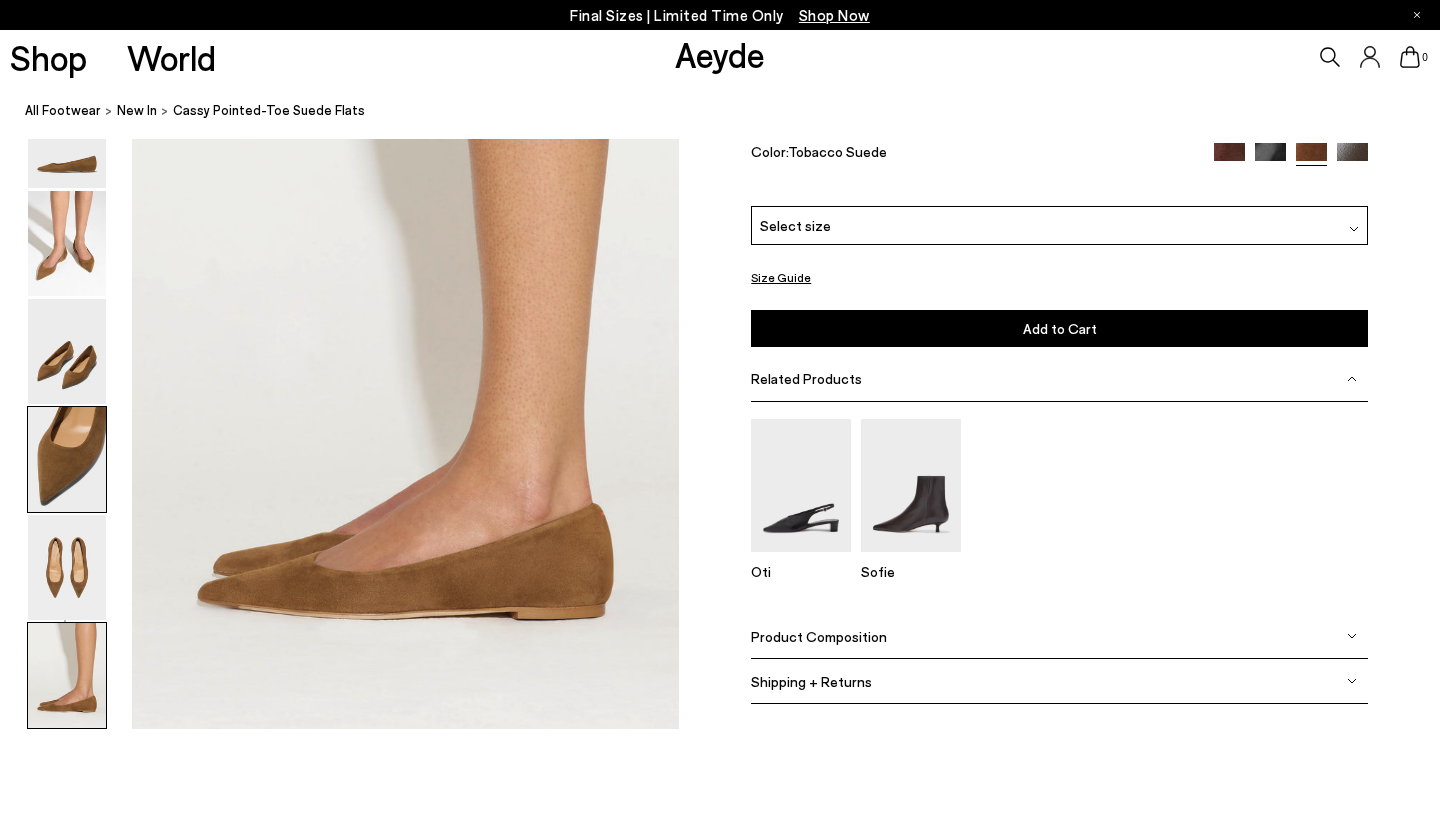 click at bounding box center [67, 459] 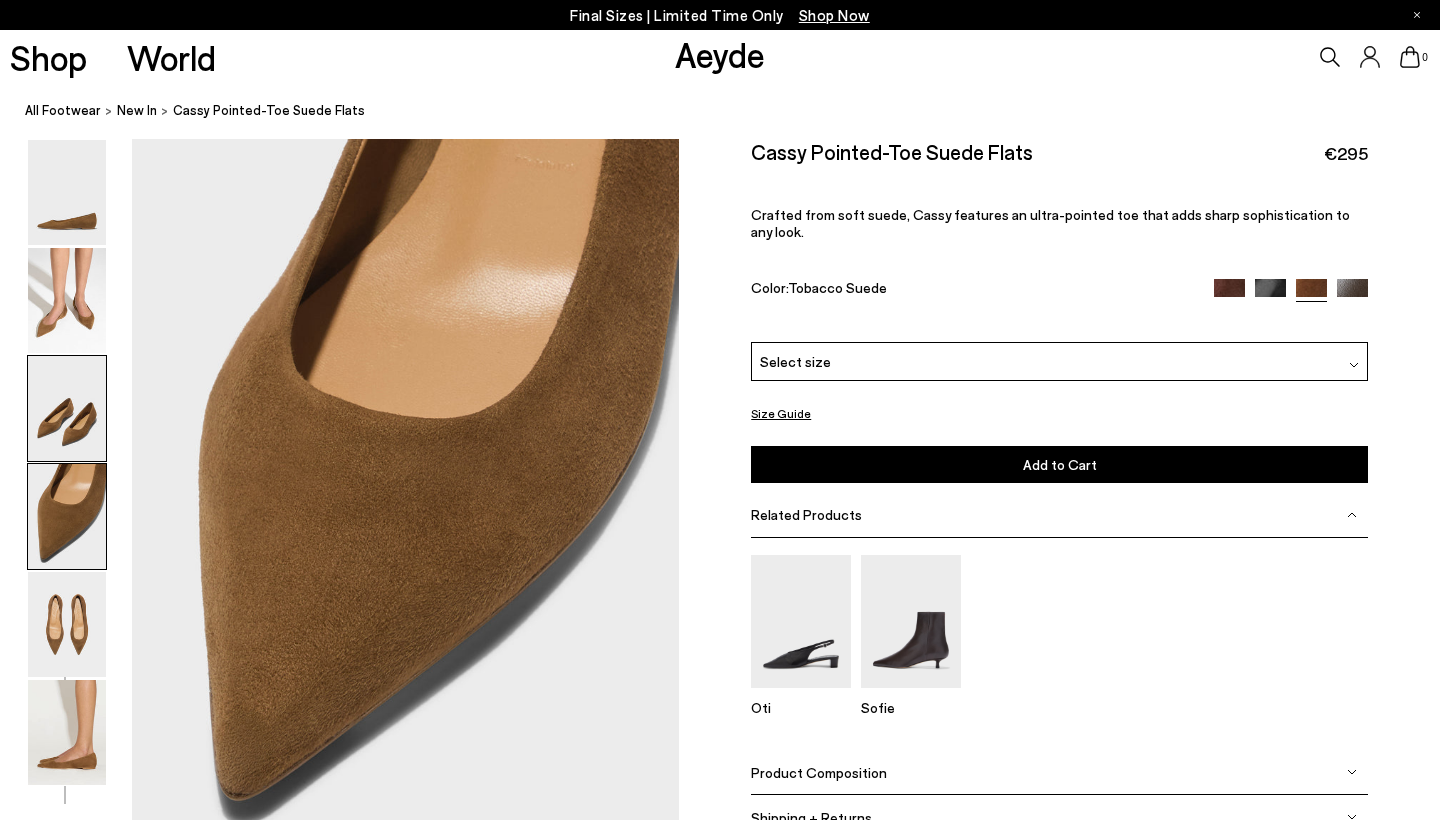 click at bounding box center [67, 408] 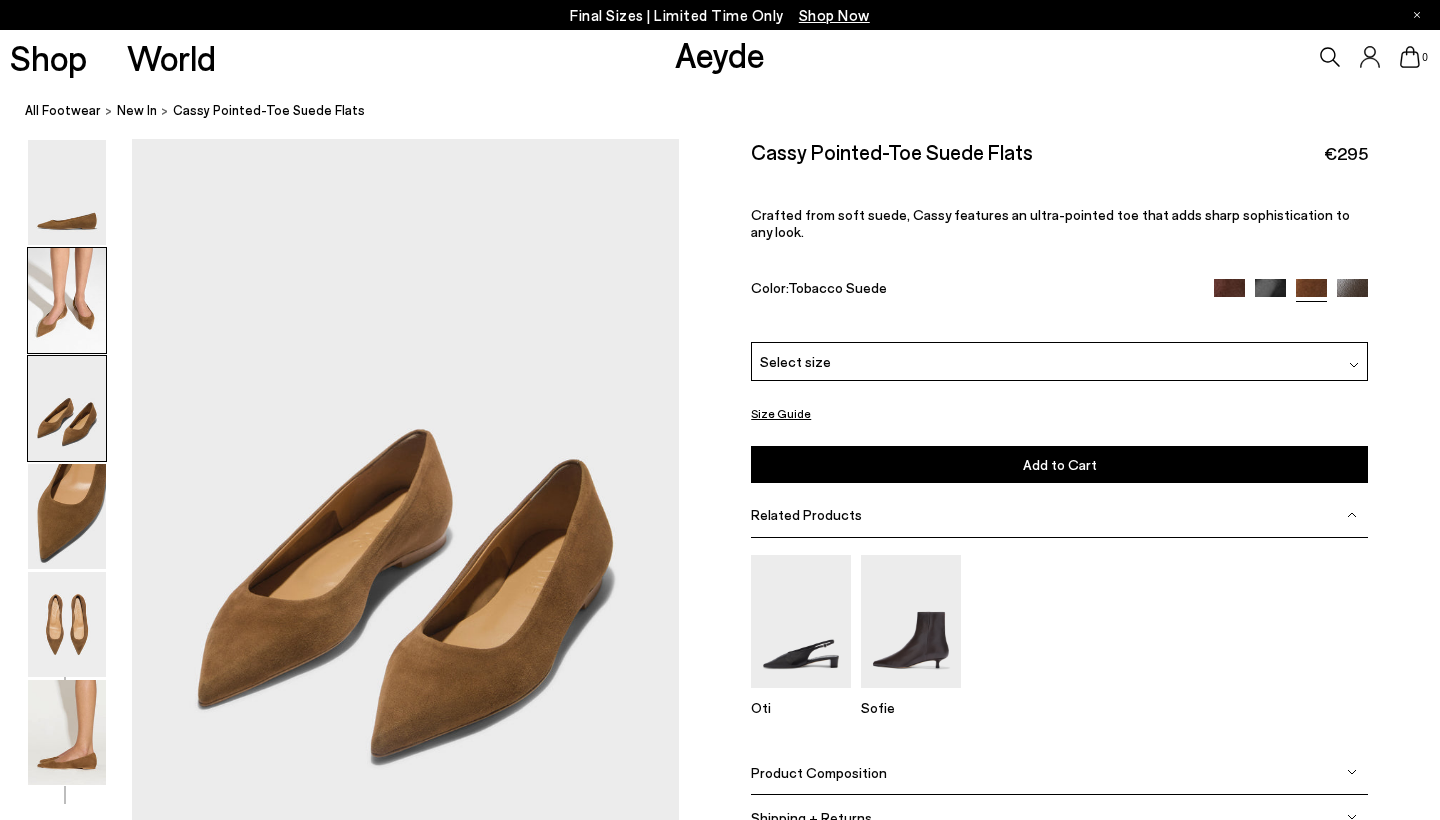 click at bounding box center [67, 300] 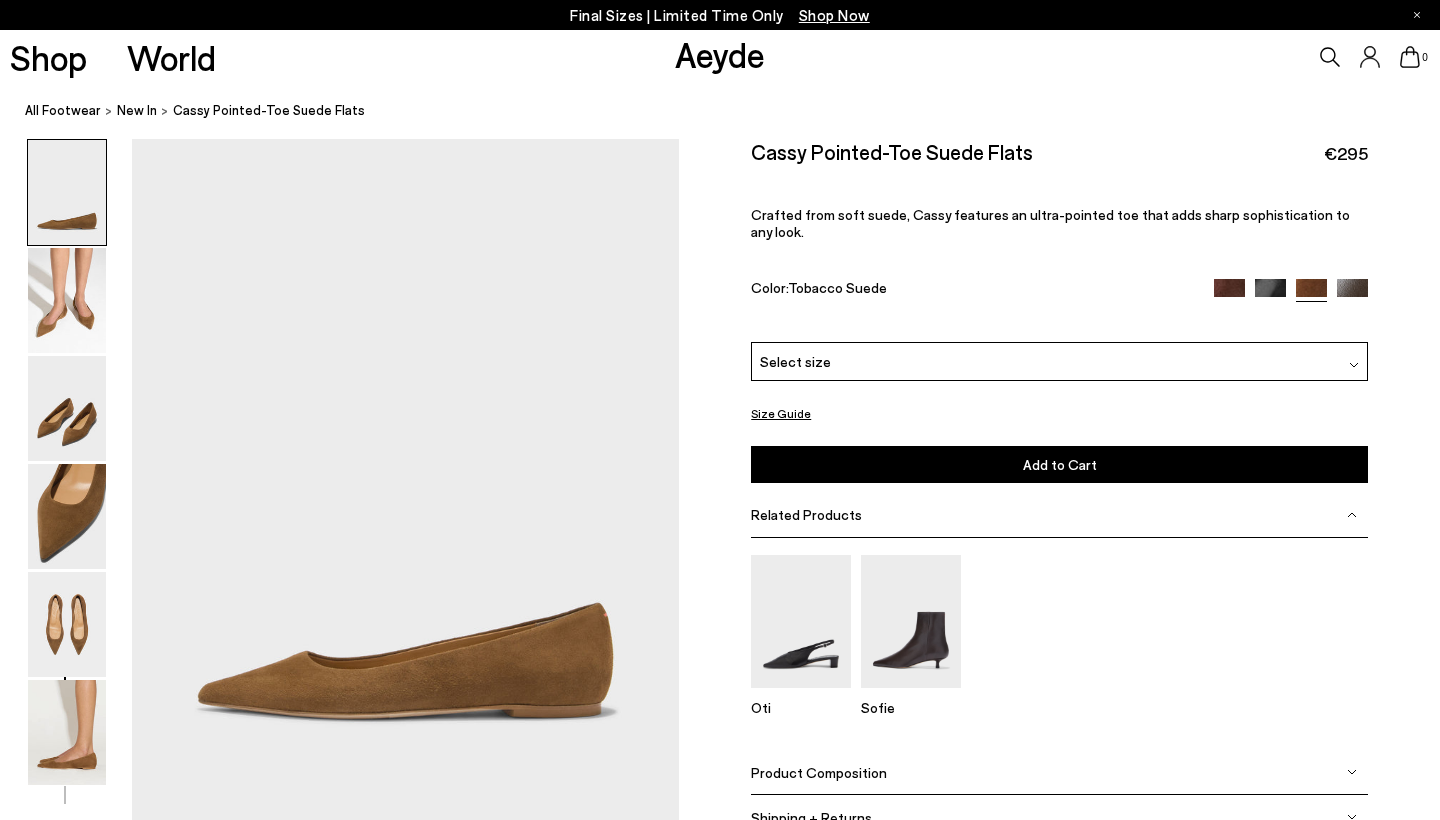 scroll, scrollTop: 0, scrollLeft: 0, axis: both 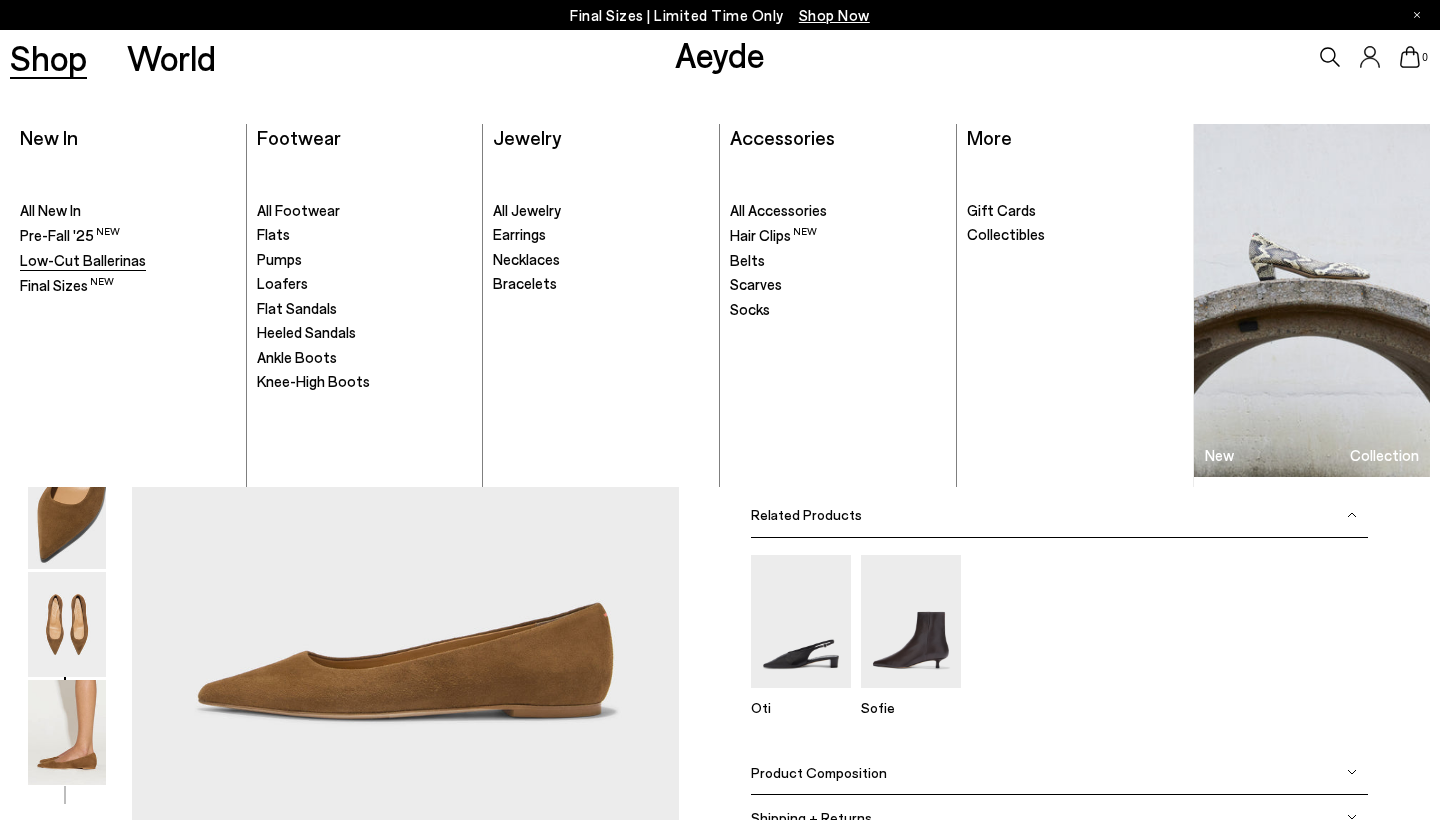 click on "Low-Cut Ballerinas" at bounding box center [83, 260] 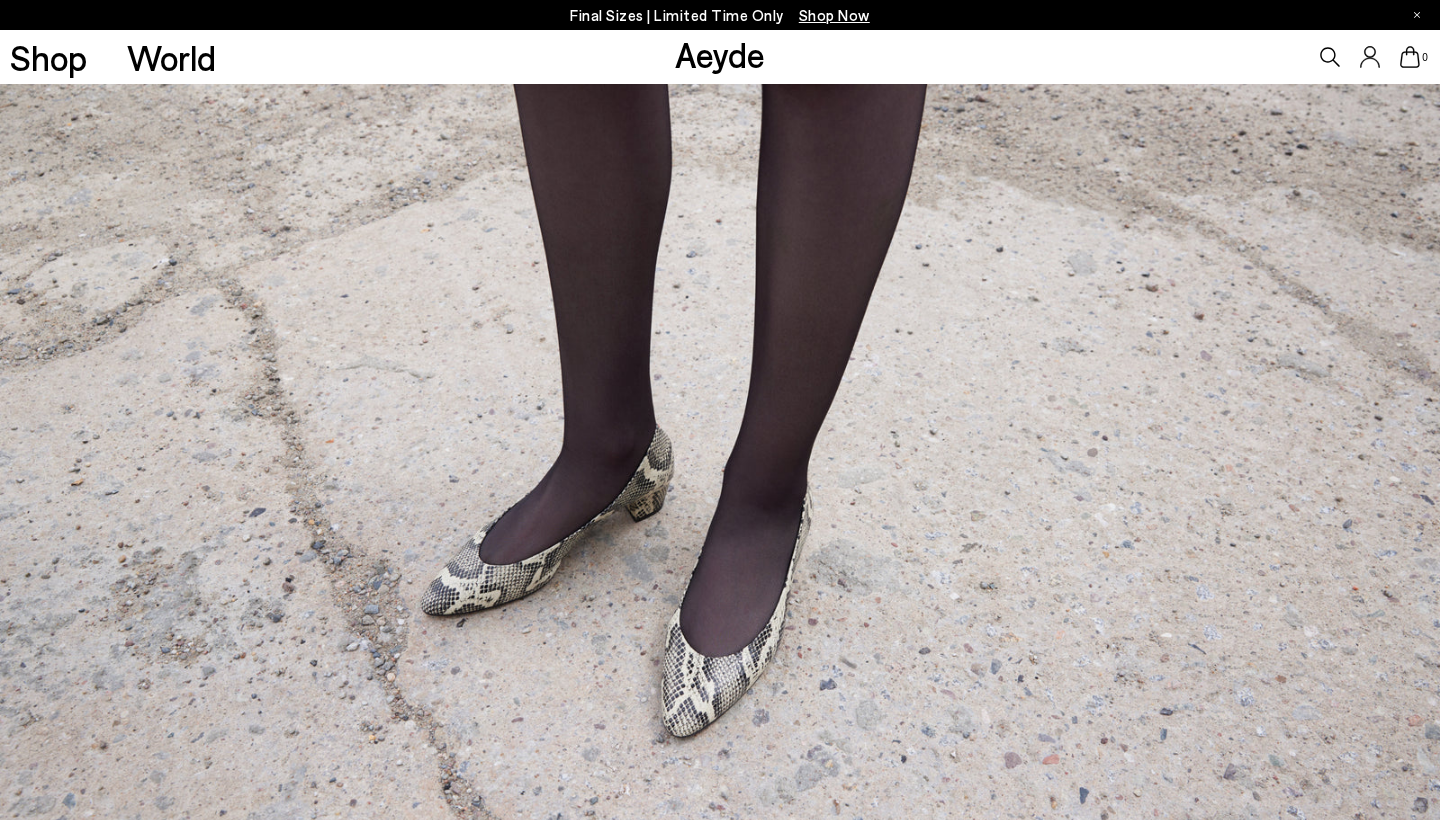 scroll, scrollTop: 0, scrollLeft: 0, axis: both 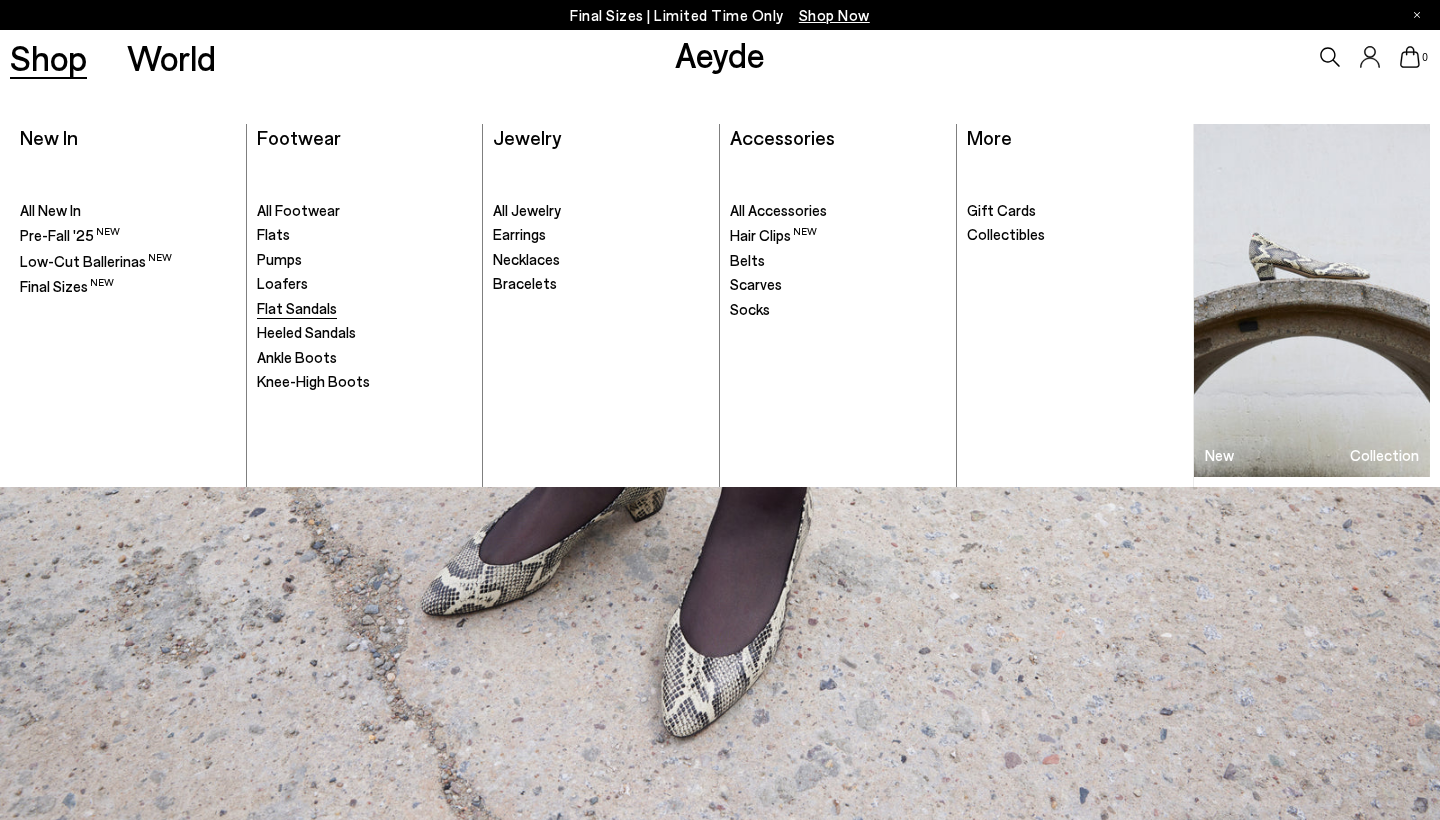 click on "Flat Sandals" at bounding box center (297, 308) 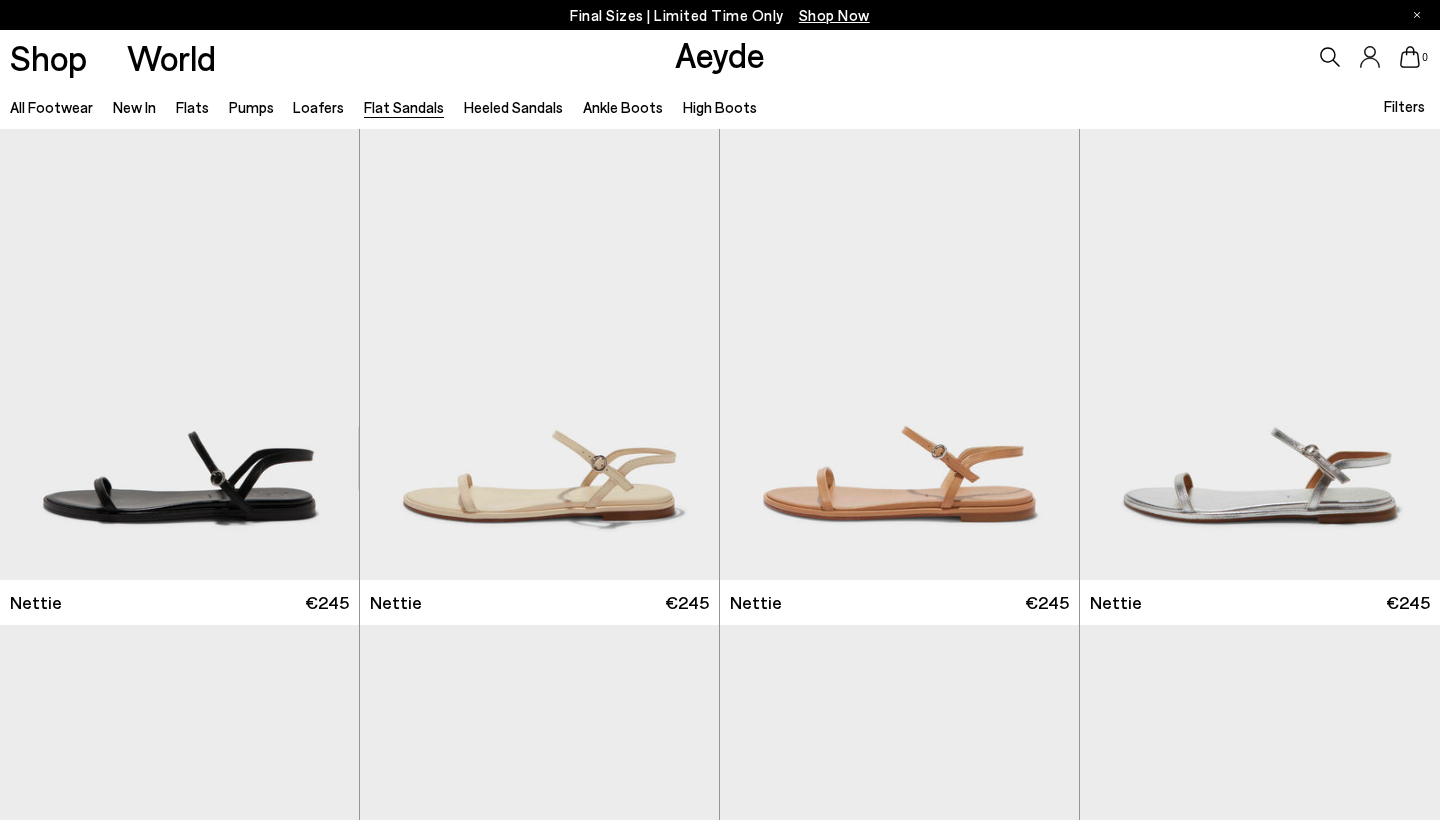 scroll, scrollTop: 0, scrollLeft: 0, axis: both 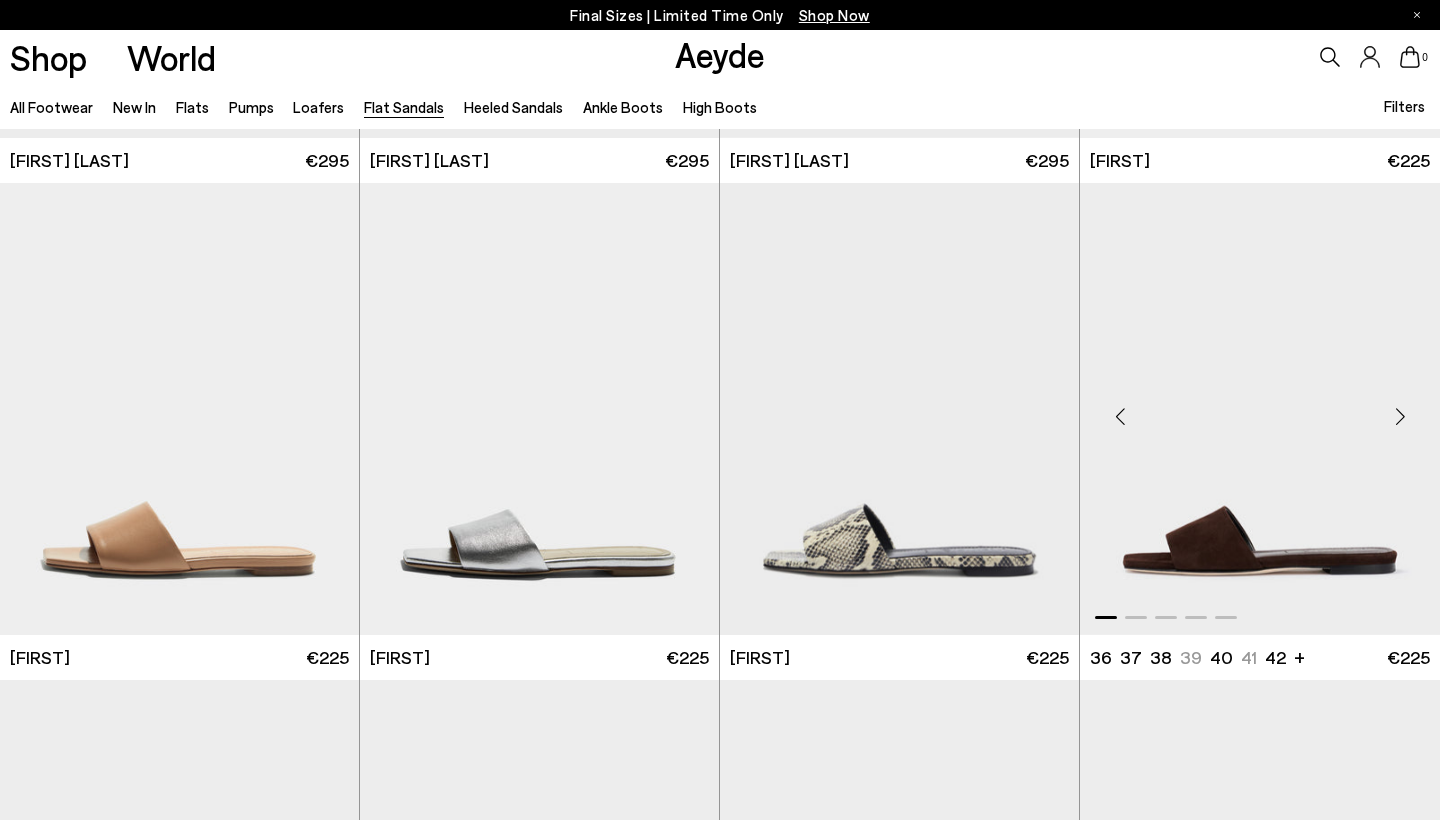 click at bounding box center (1260, 408) 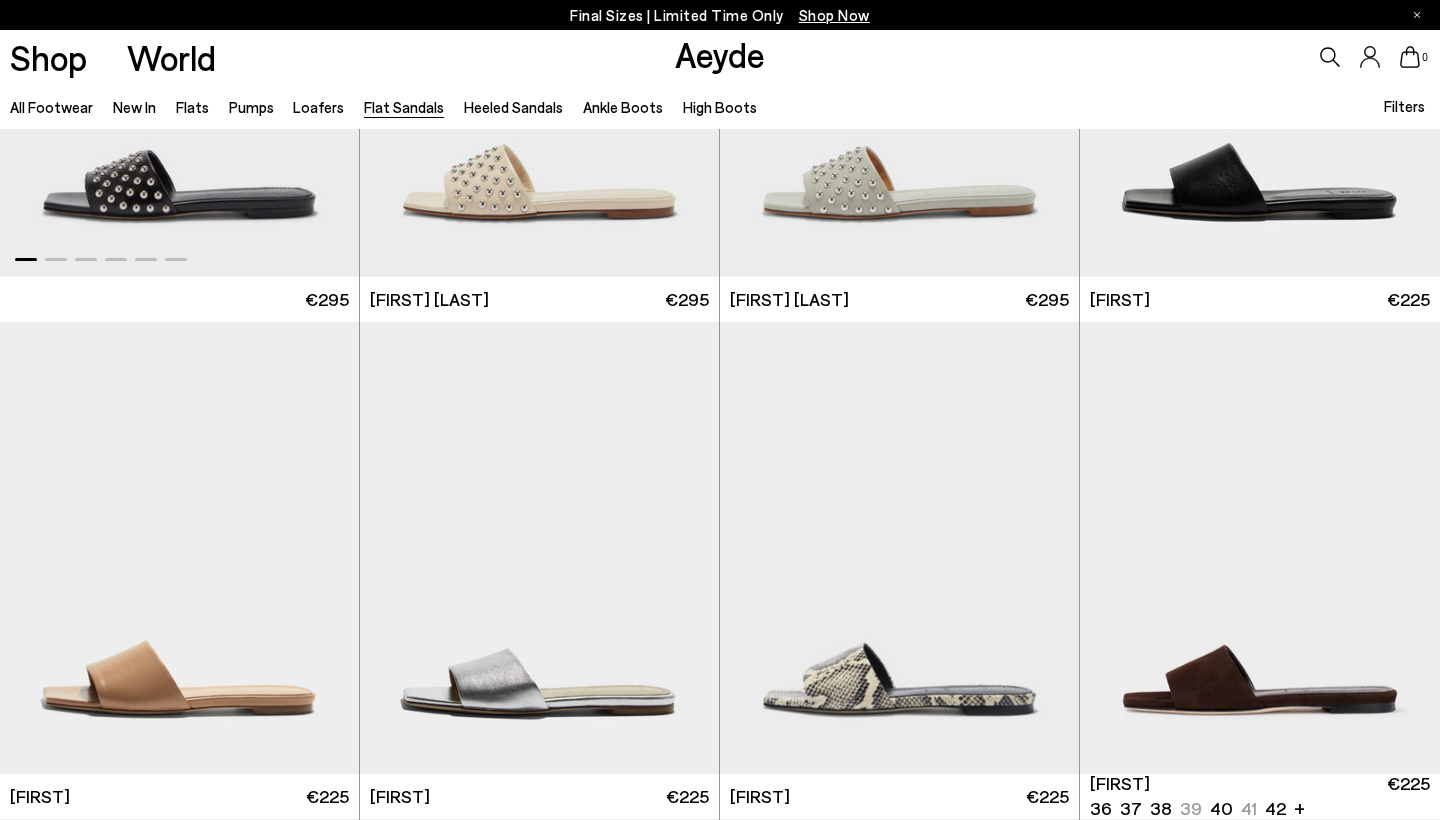 scroll, scrollTop: 1110, scrollLeft: 0, axis: vertical 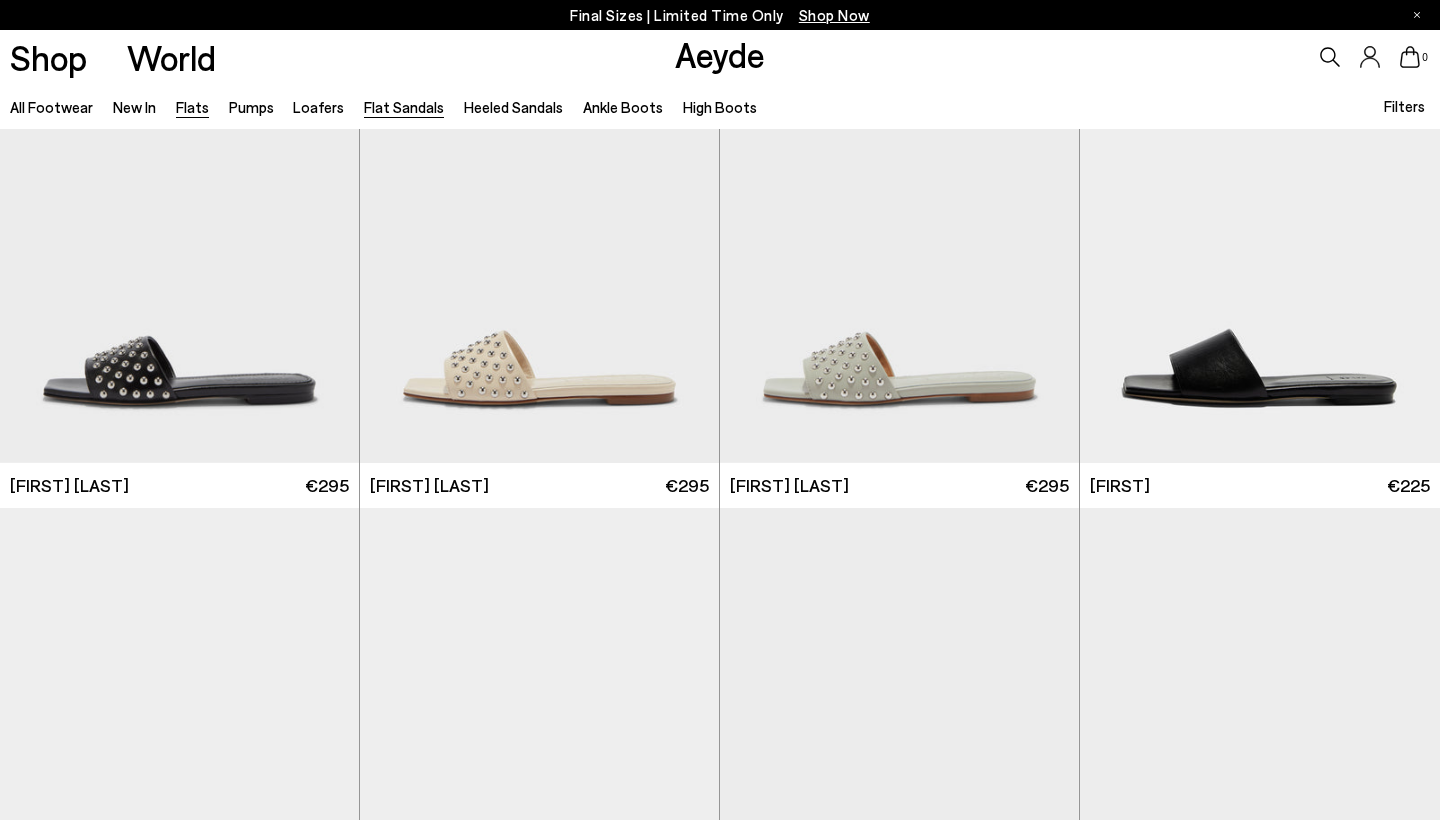 click on "Flats" at bounding box center [192, 107] 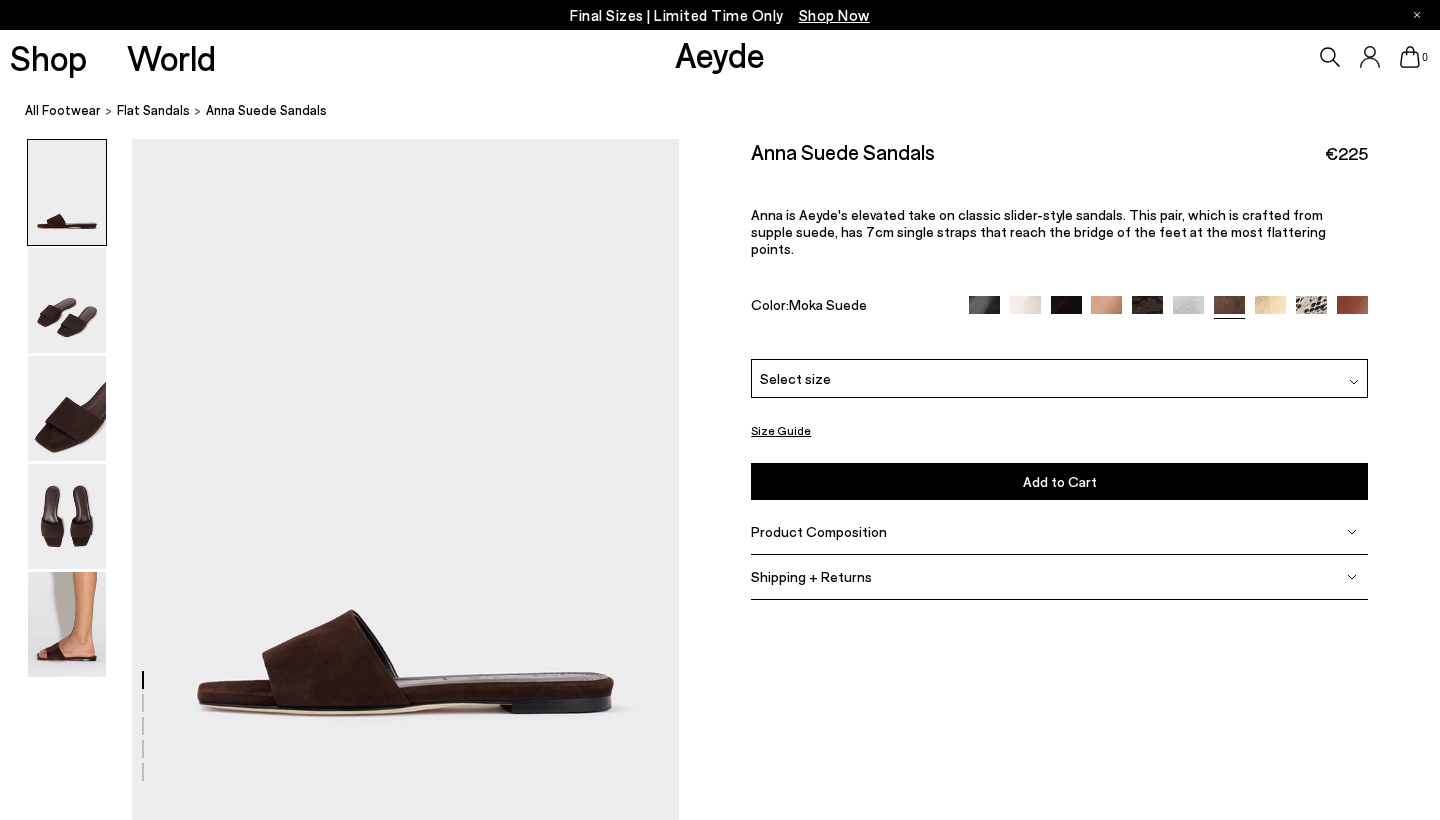 scroll, scrollTop: 0, scrollLeft: 0, axis: both 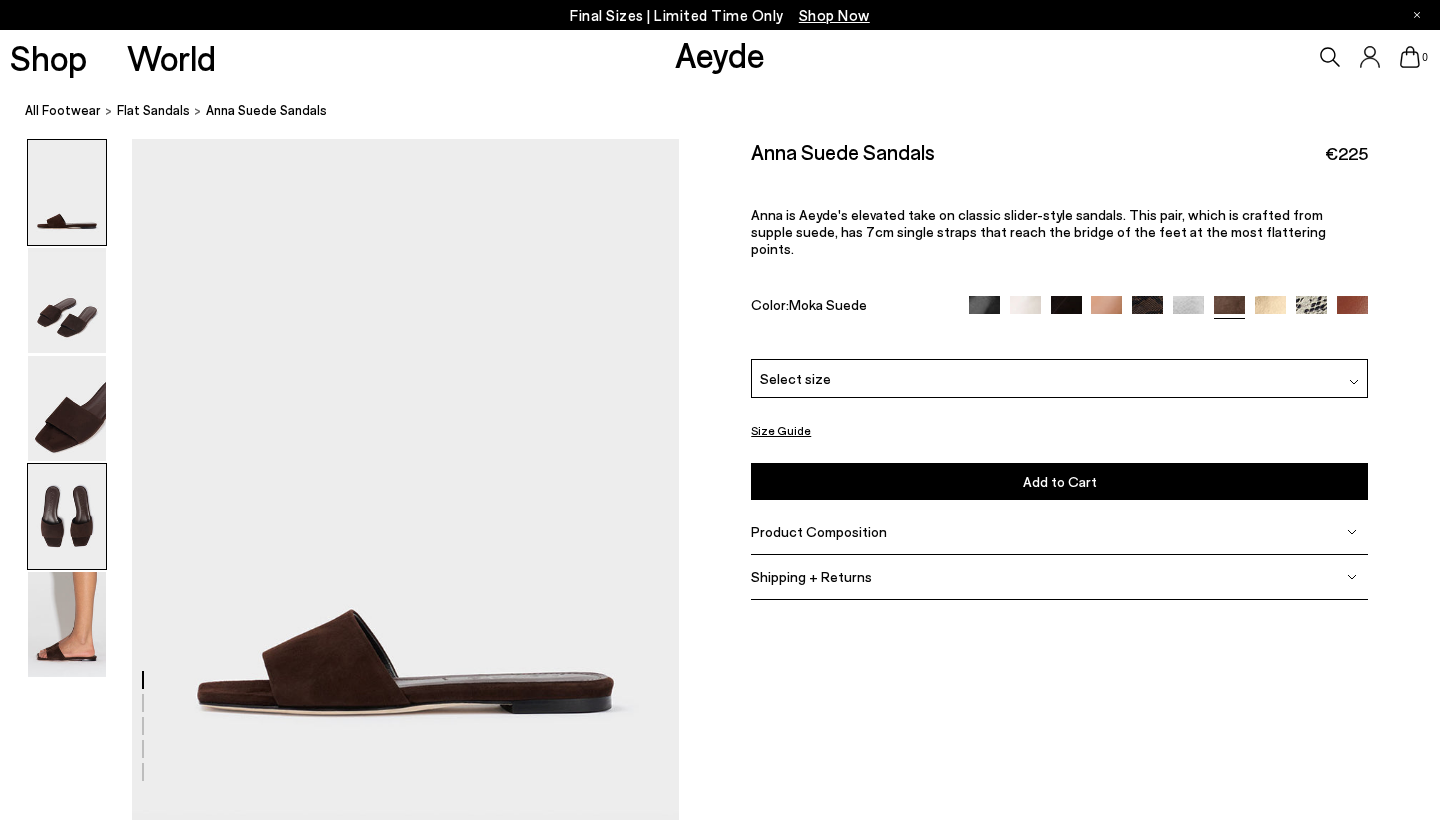 click at bounding box center (67, 516) 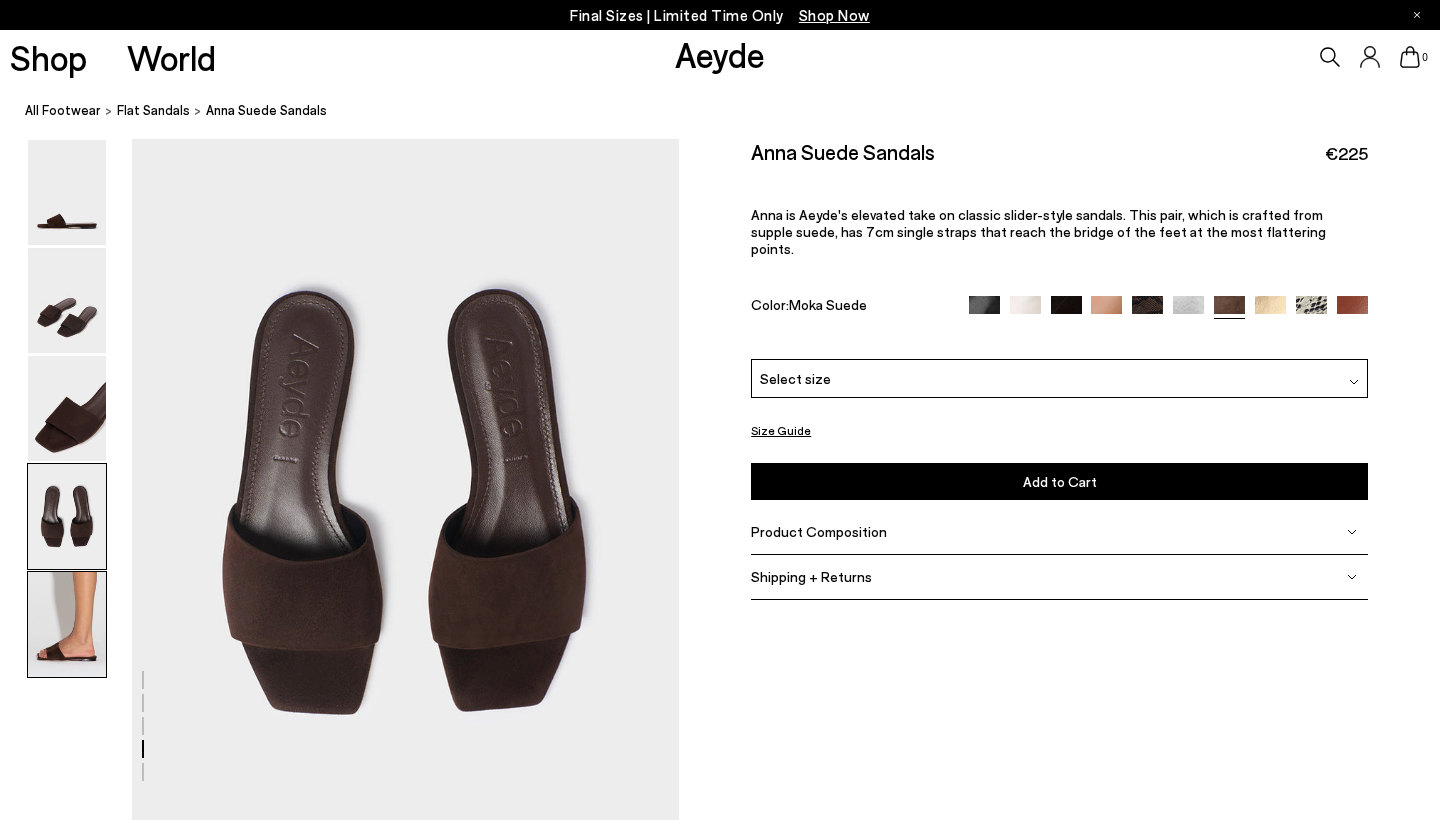 click at bounding box center [67, 624] 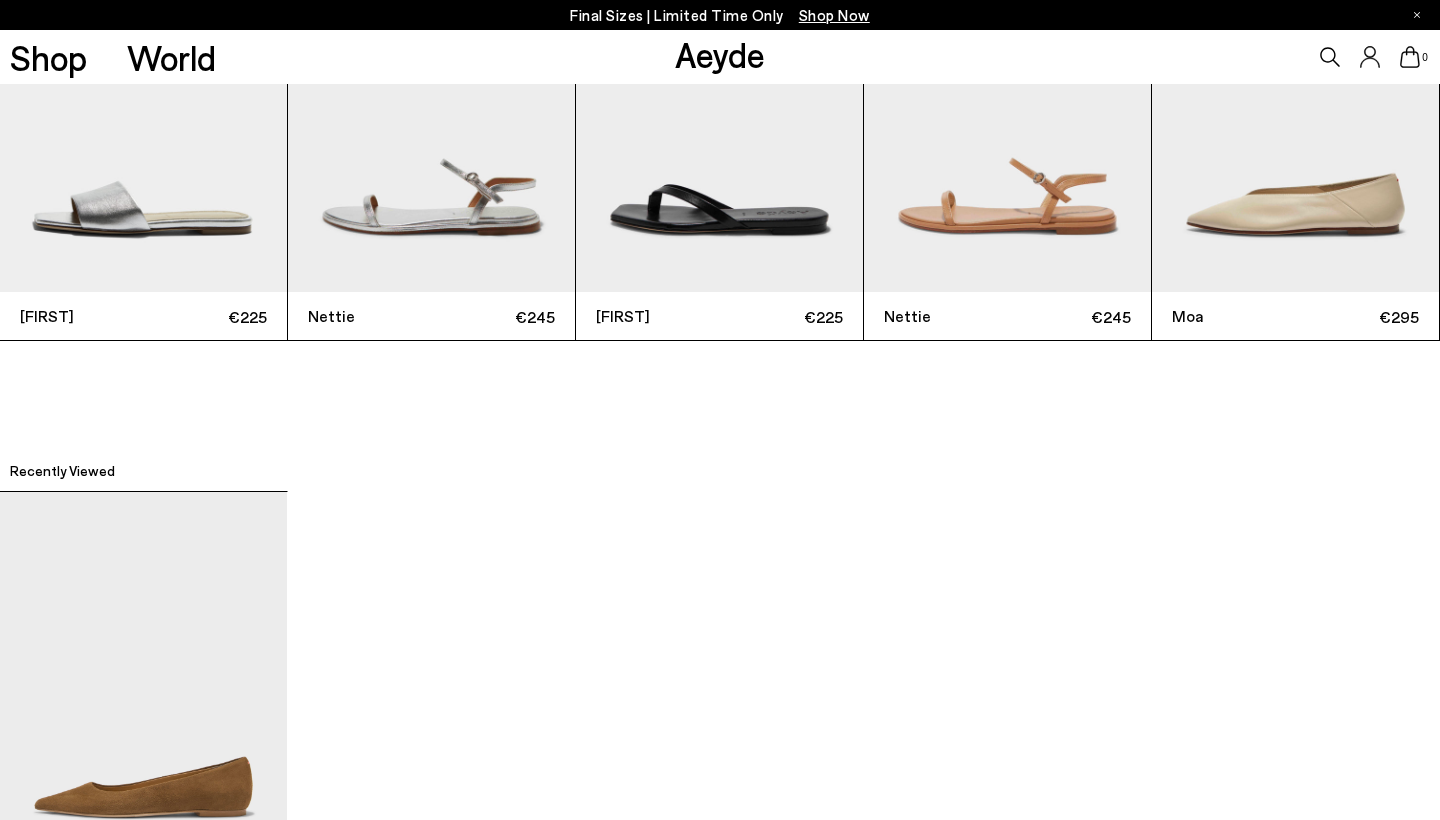 scroll, scrollTop: 3992, scrollLeft: 0, axis: vertical 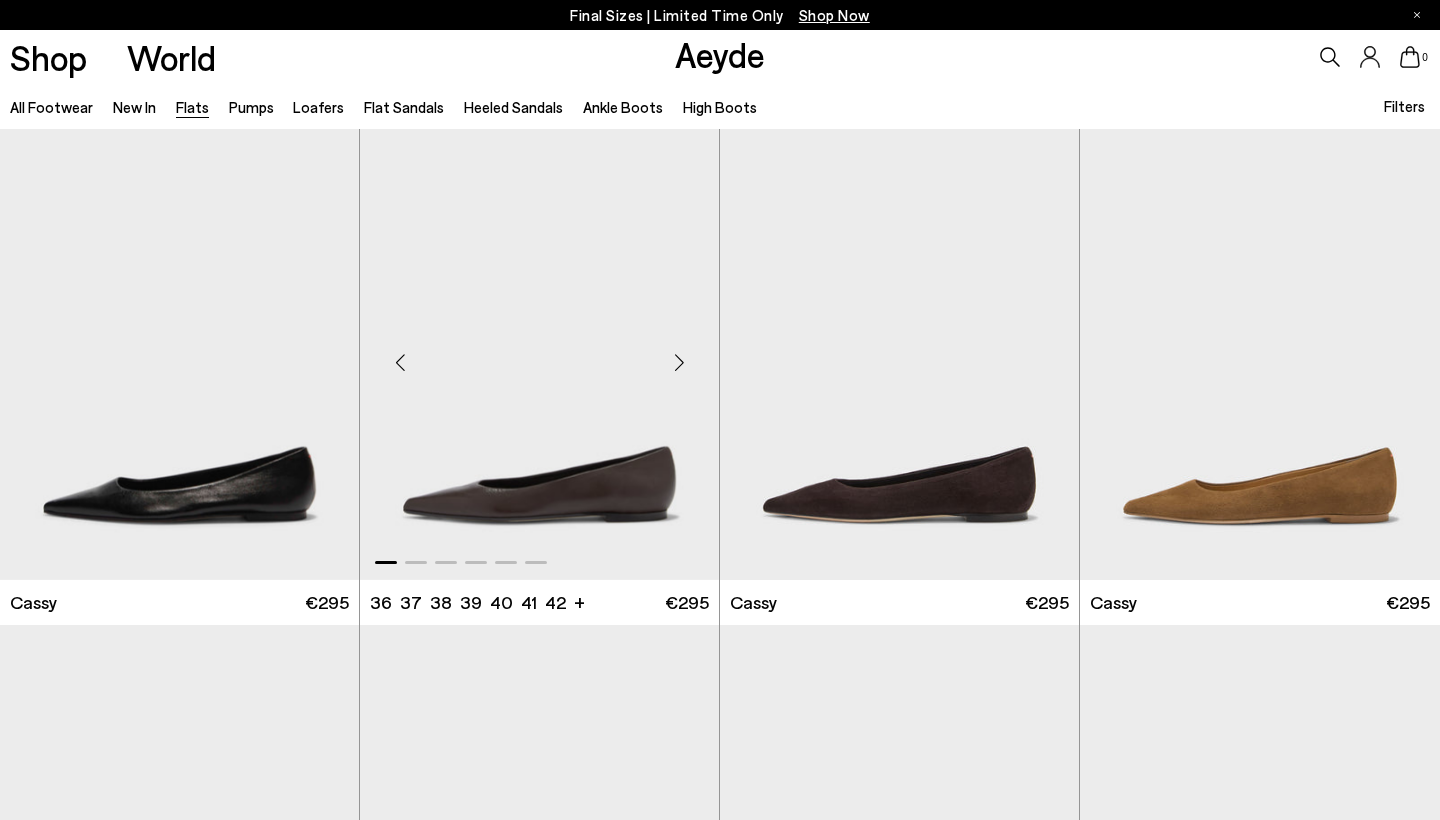click at bounding box center [679, 363] 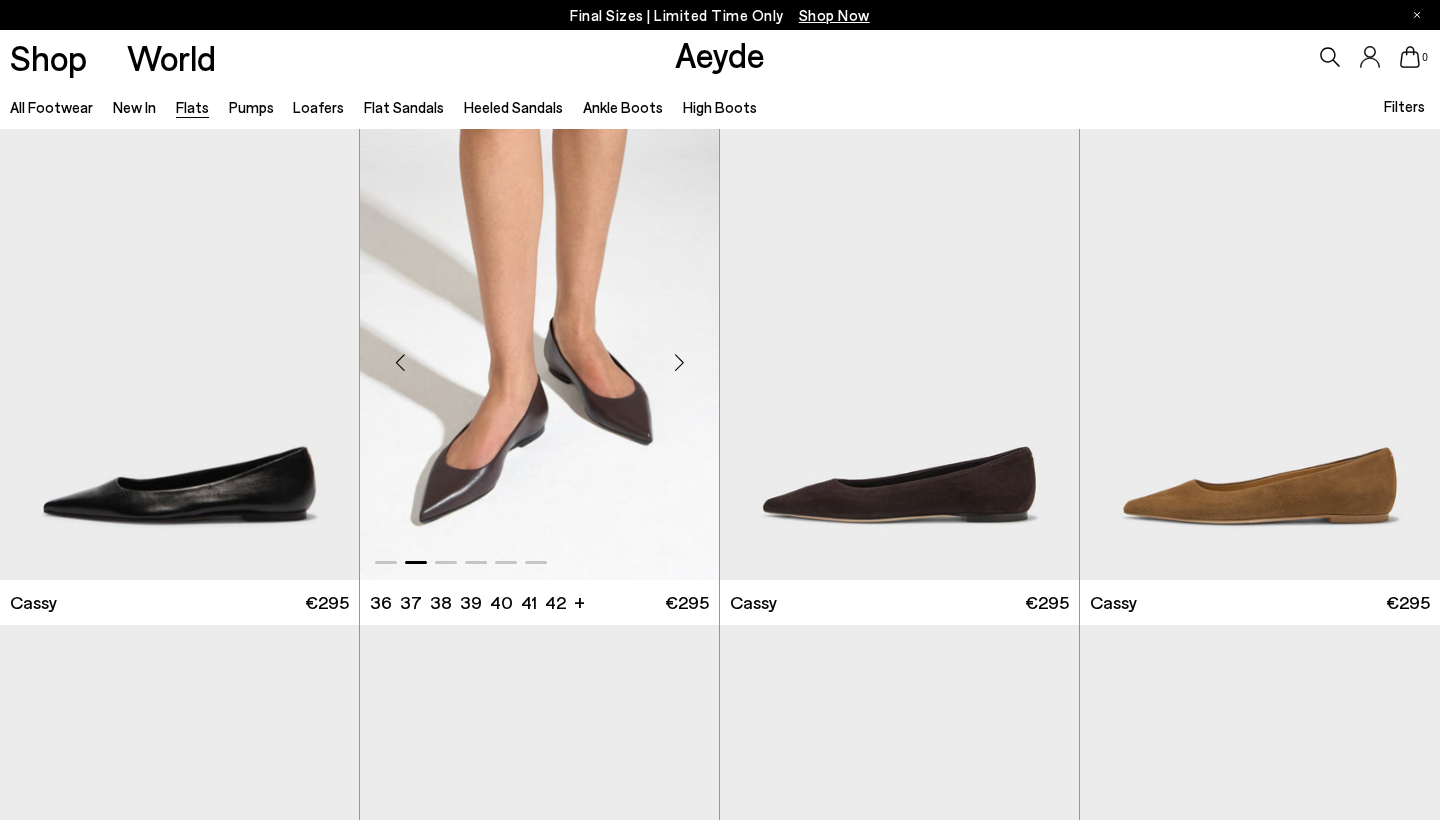 click at bounding box center (679, 363) 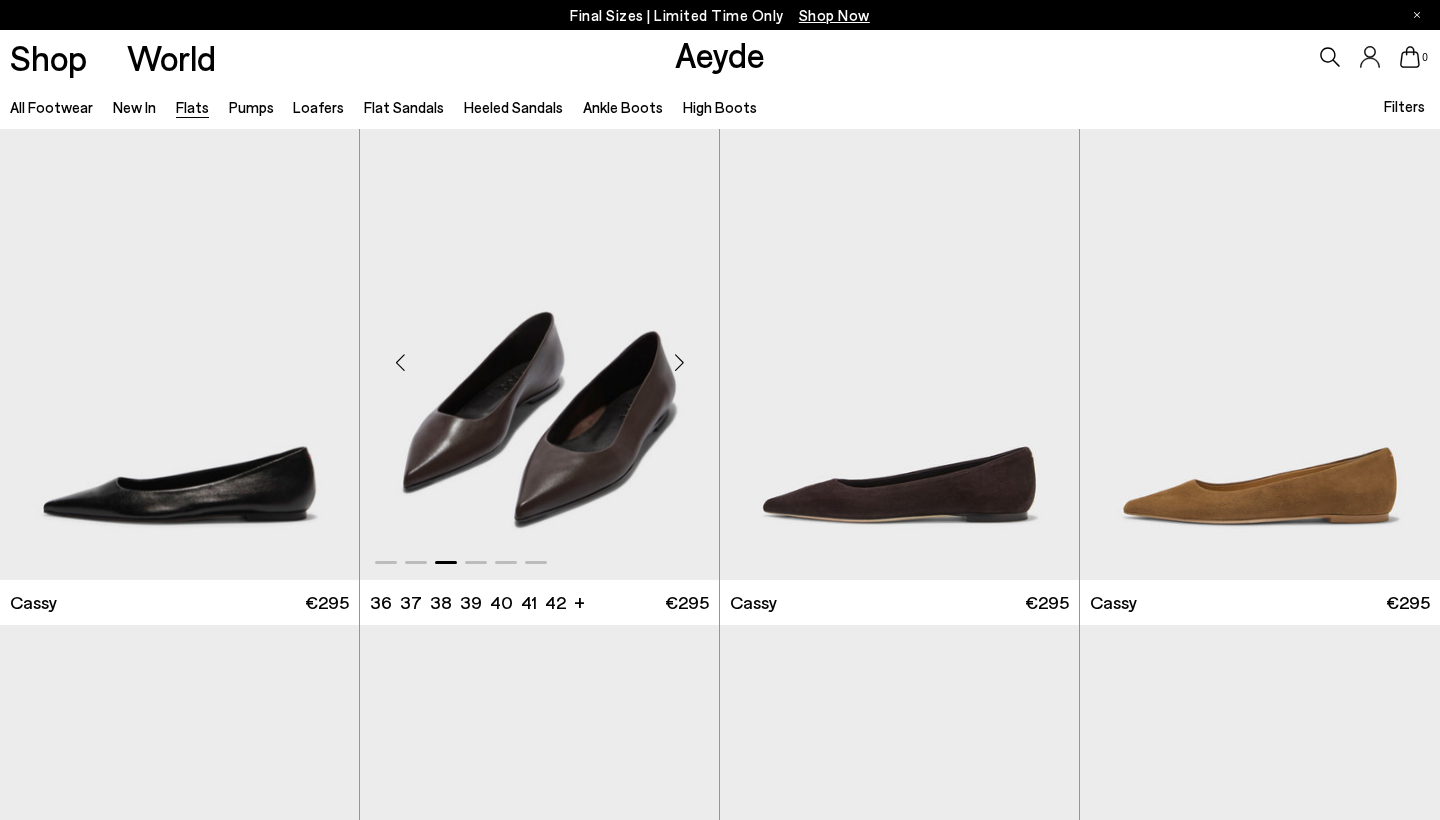 click at bounding box center (679, 363) 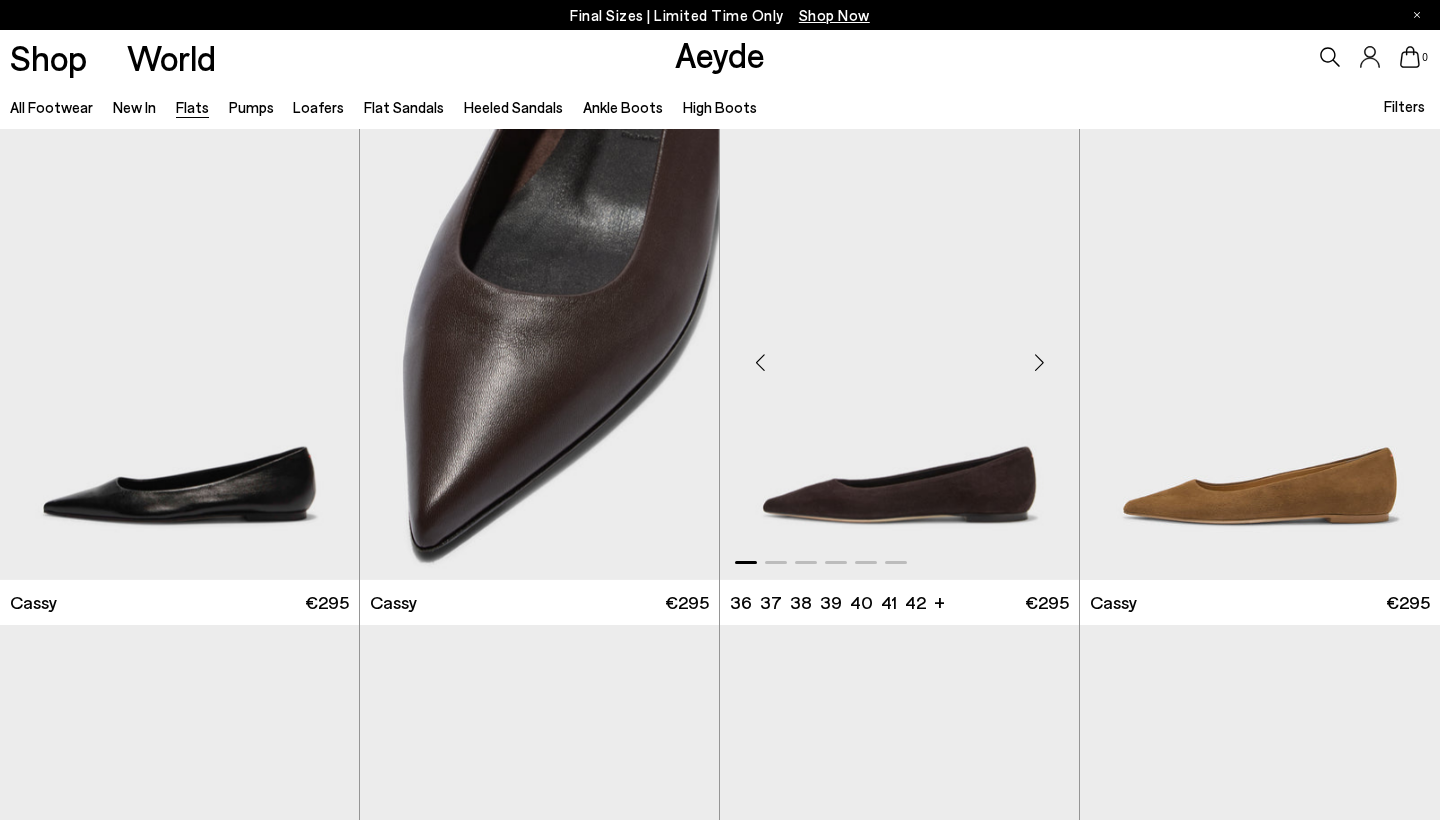 click at bounding box center [1039, 363] 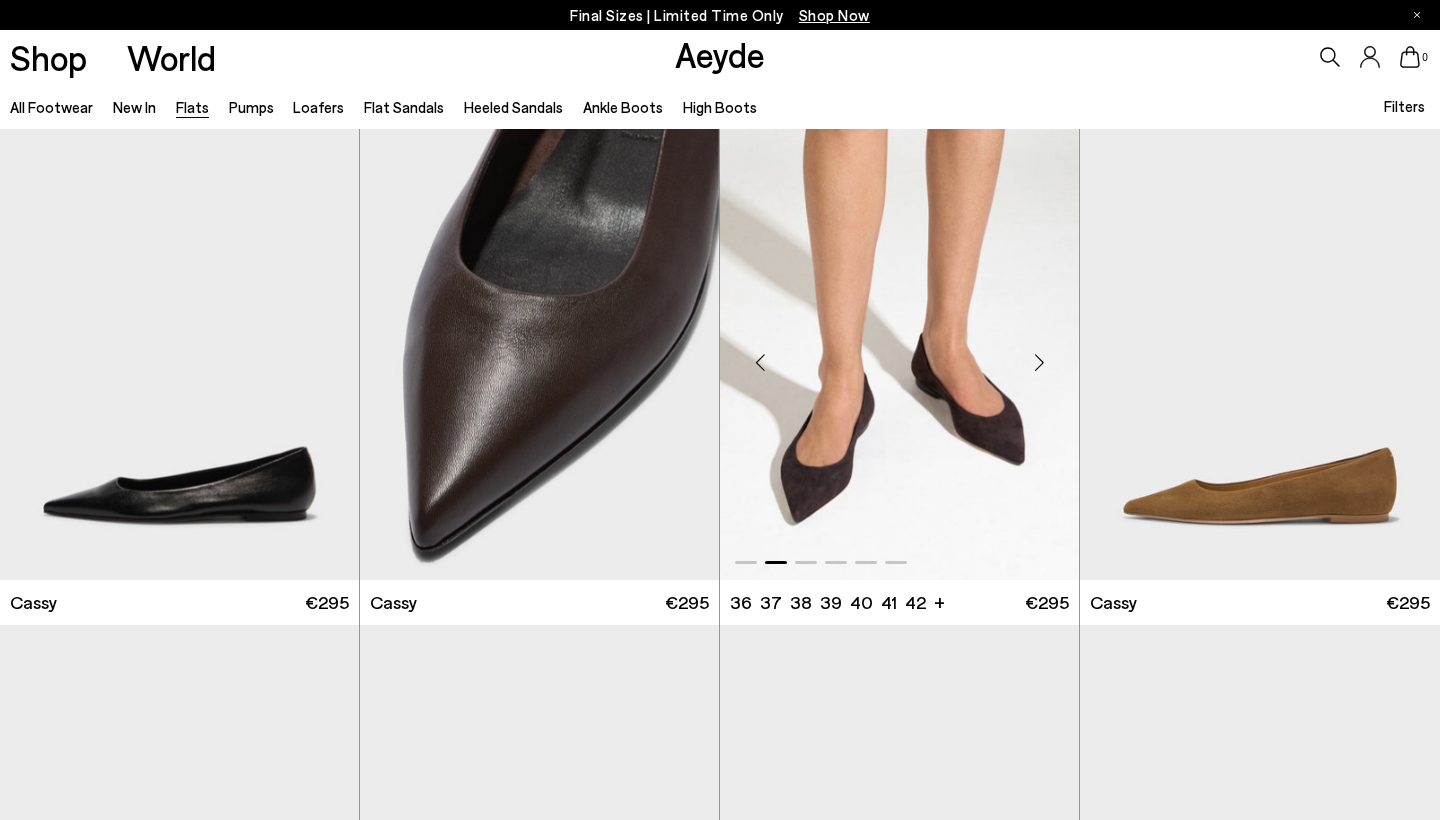 click at bounding box center [1039, 363] 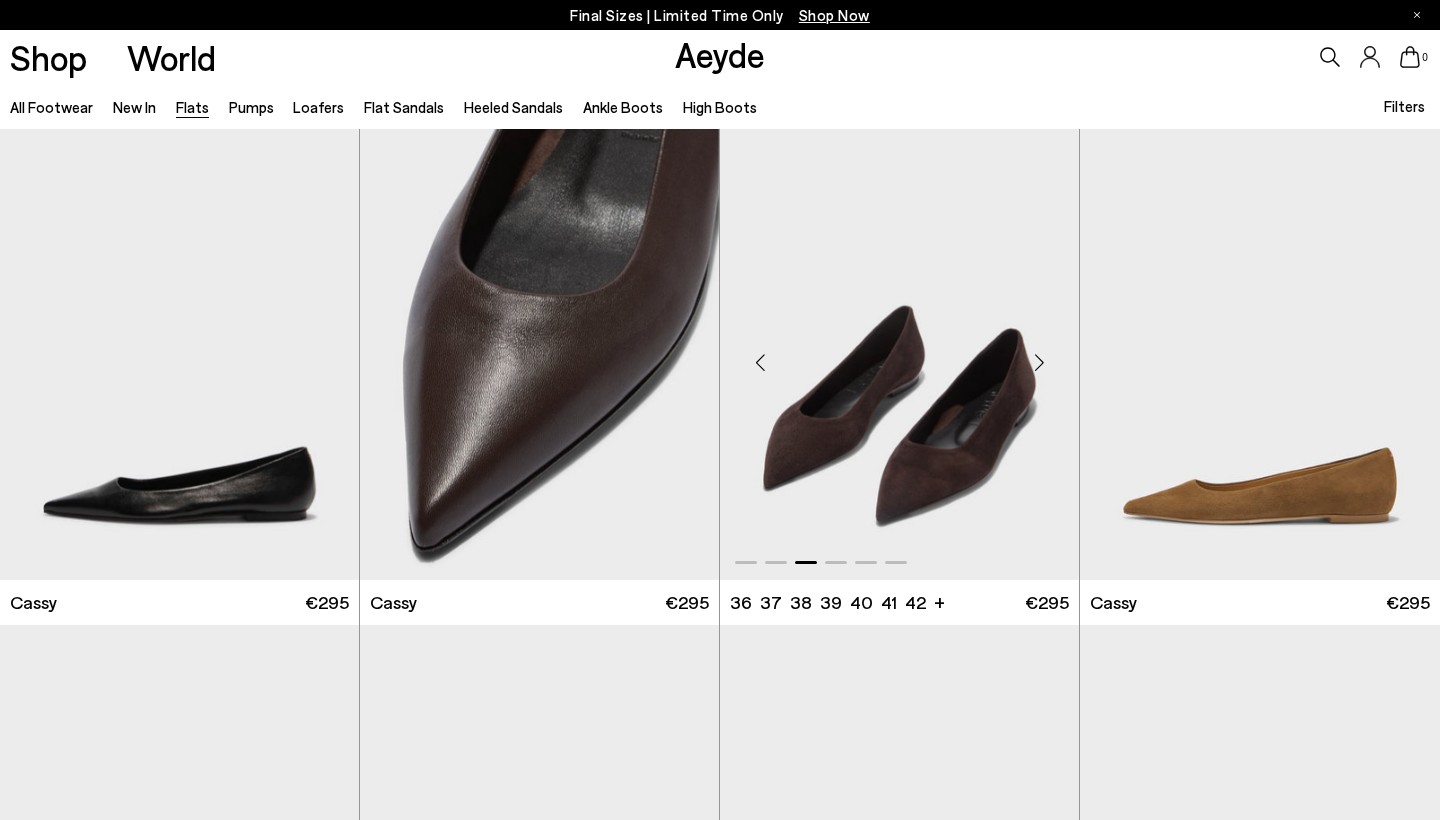 click at bounding box center [1039, 363] 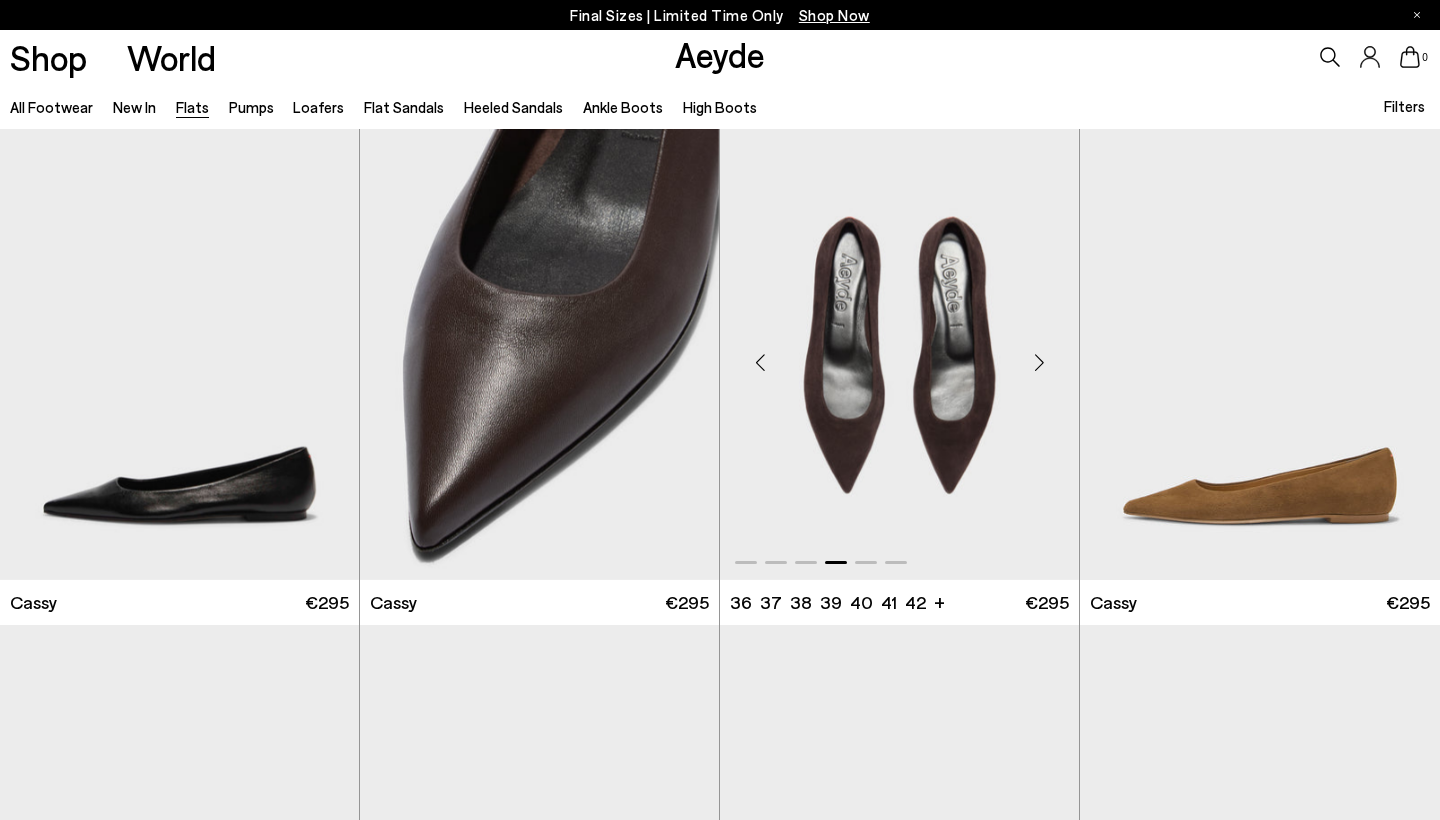click at bounding box center (1039, 363) 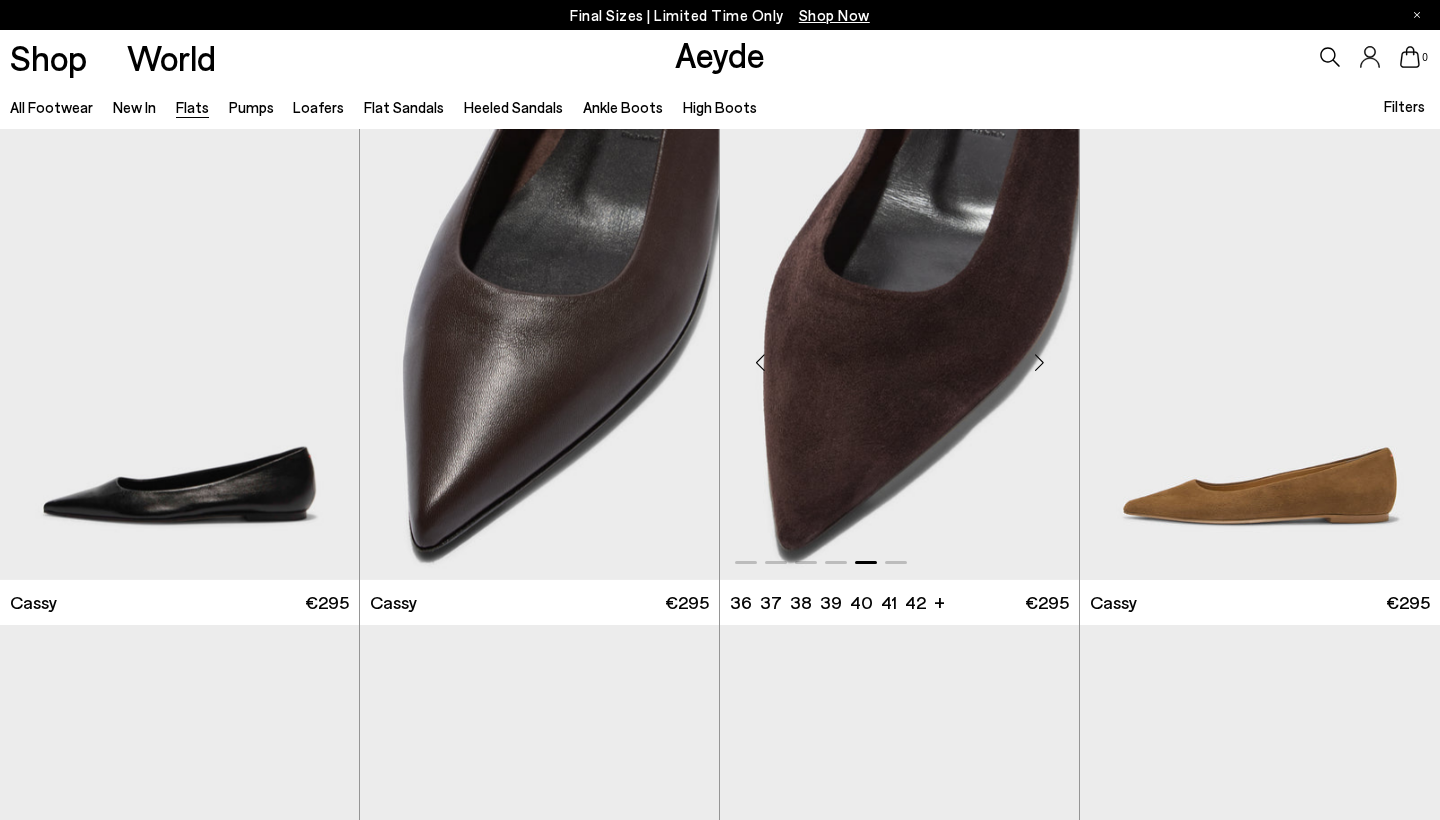 click at bounding box center (1039, 363) 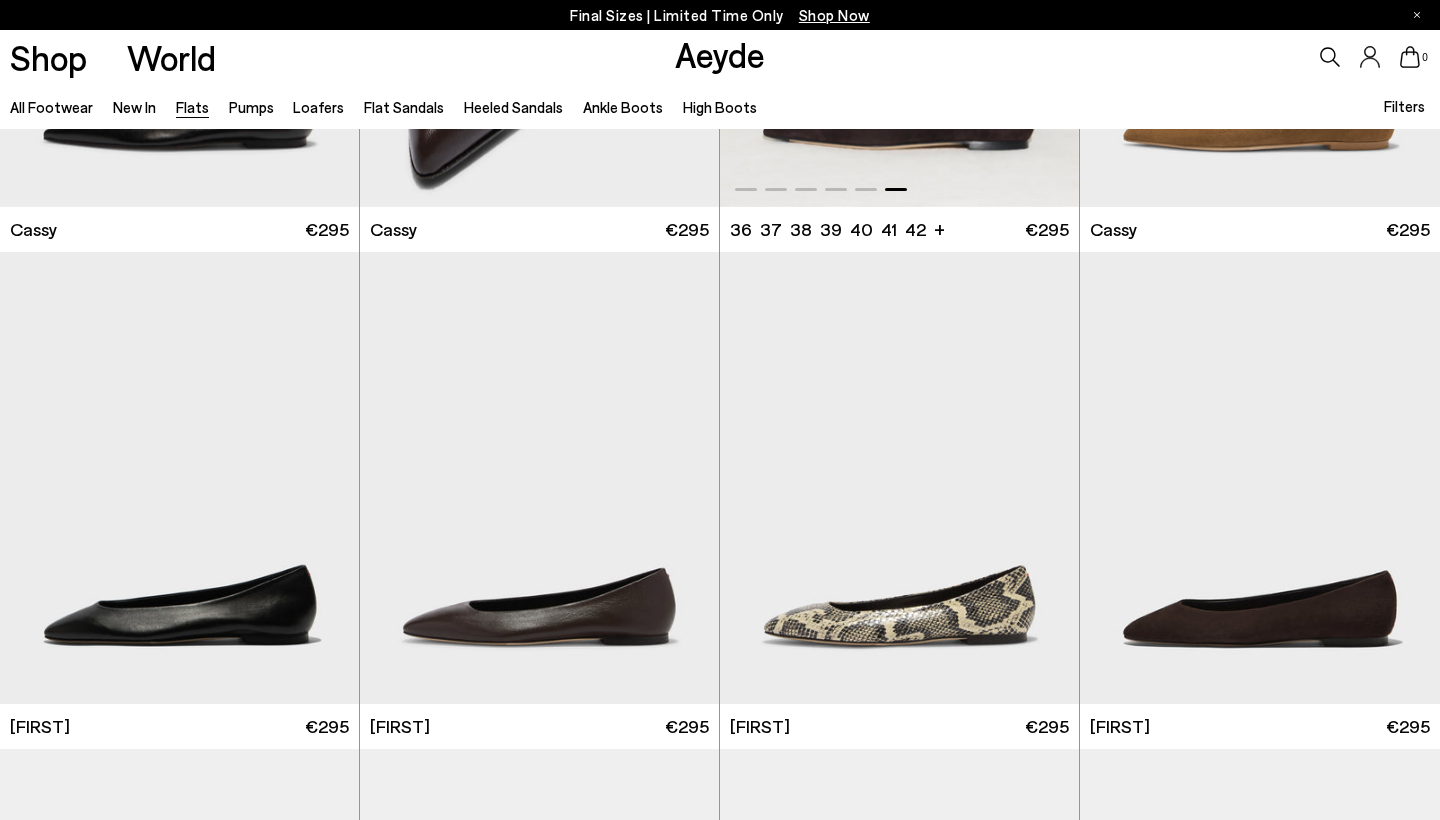 scroll, scrollTop: 385, scrollLeft: 0, axis: vertical 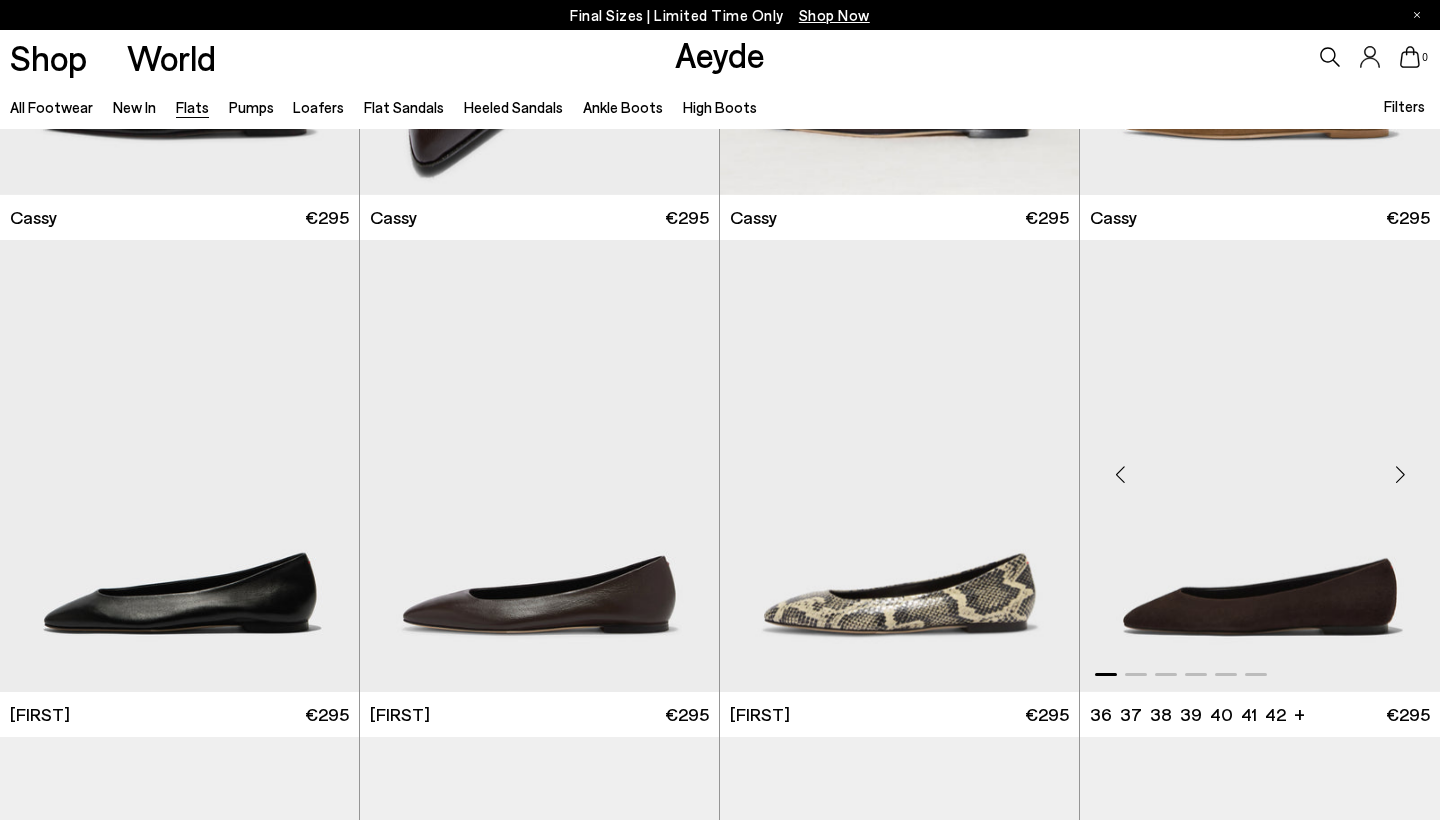 click at bounding box center (1400, 474) 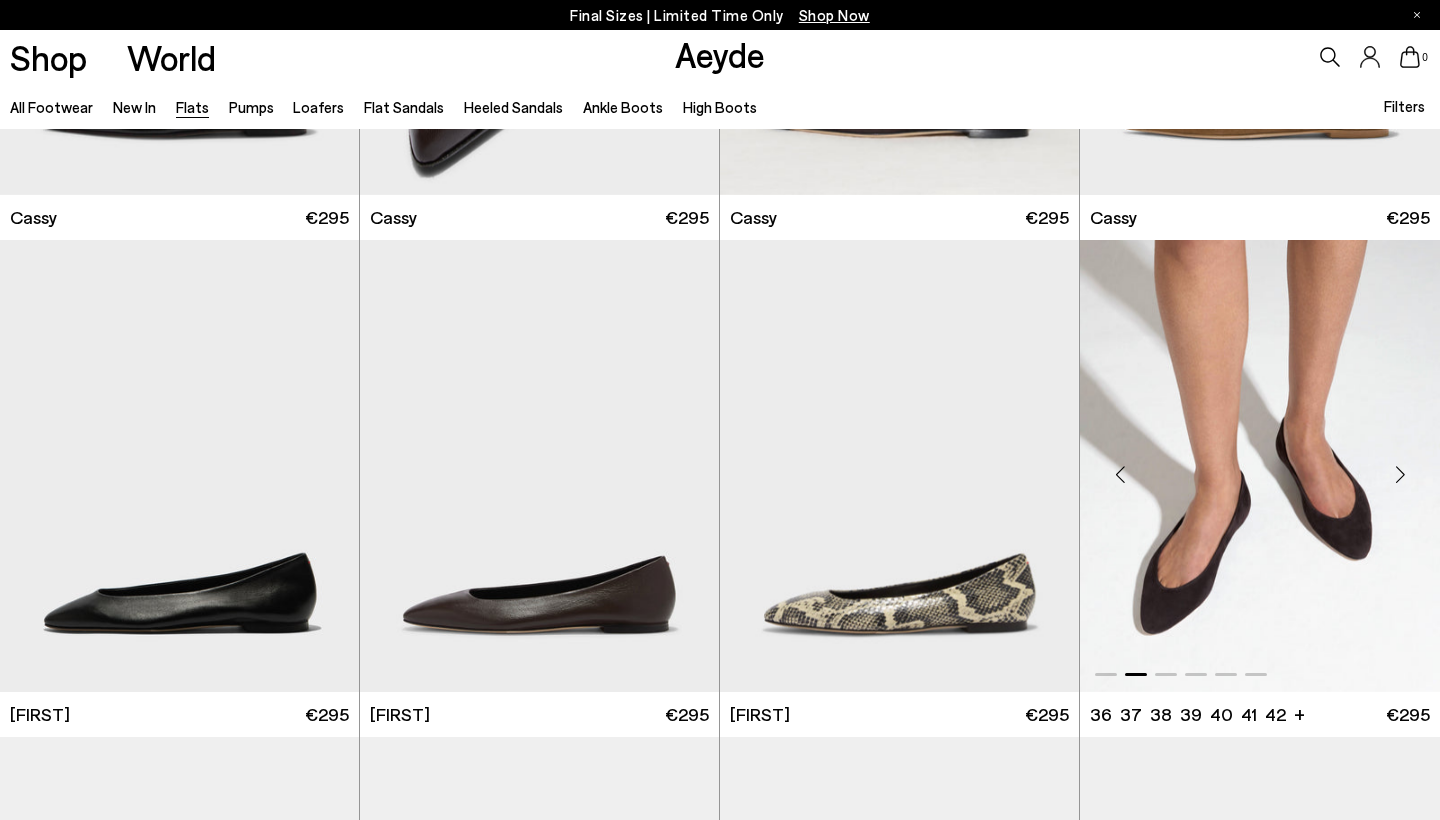 click at bounding box center (1400, 474) 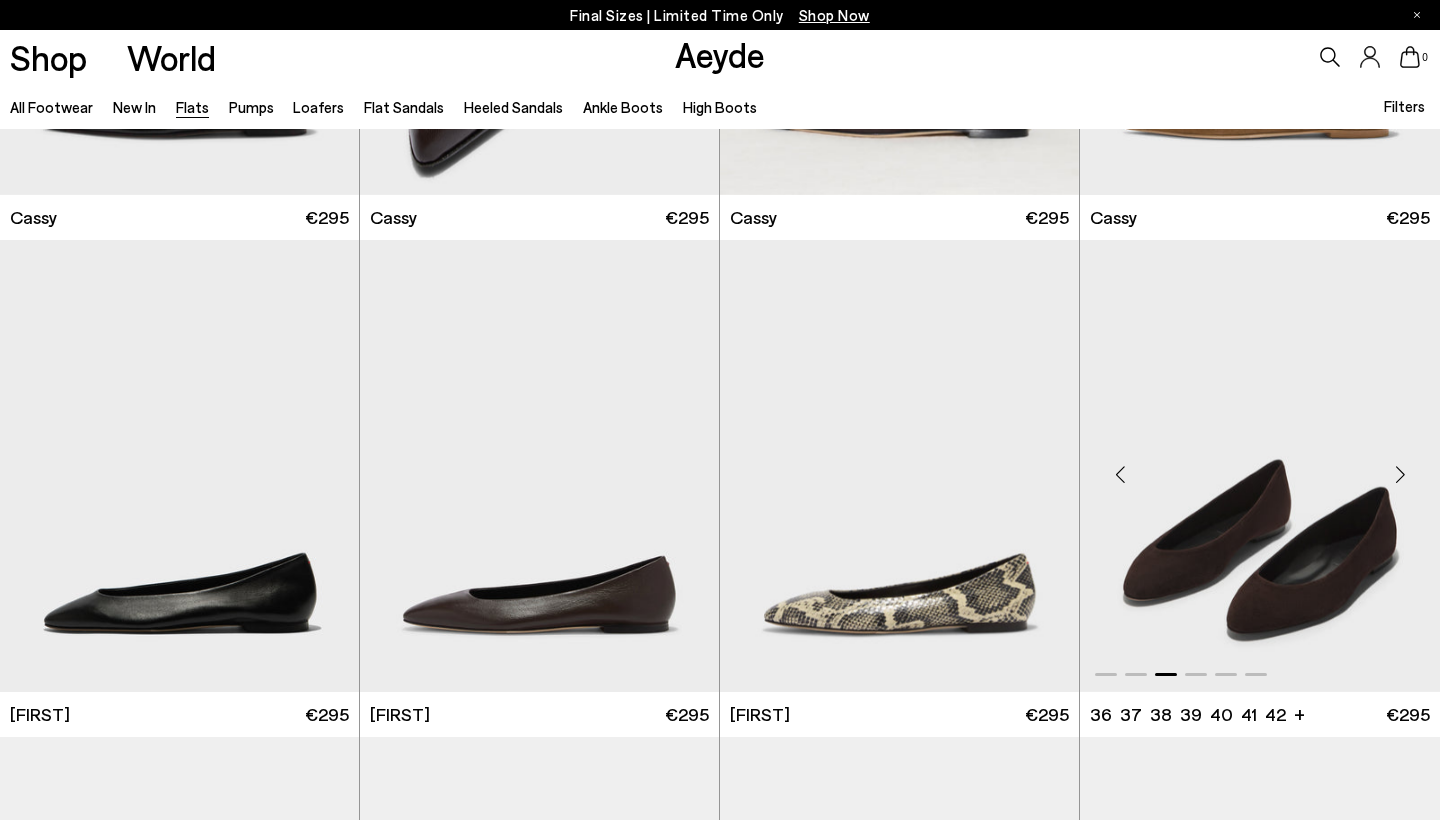 click at bounding box center (1400, 474) 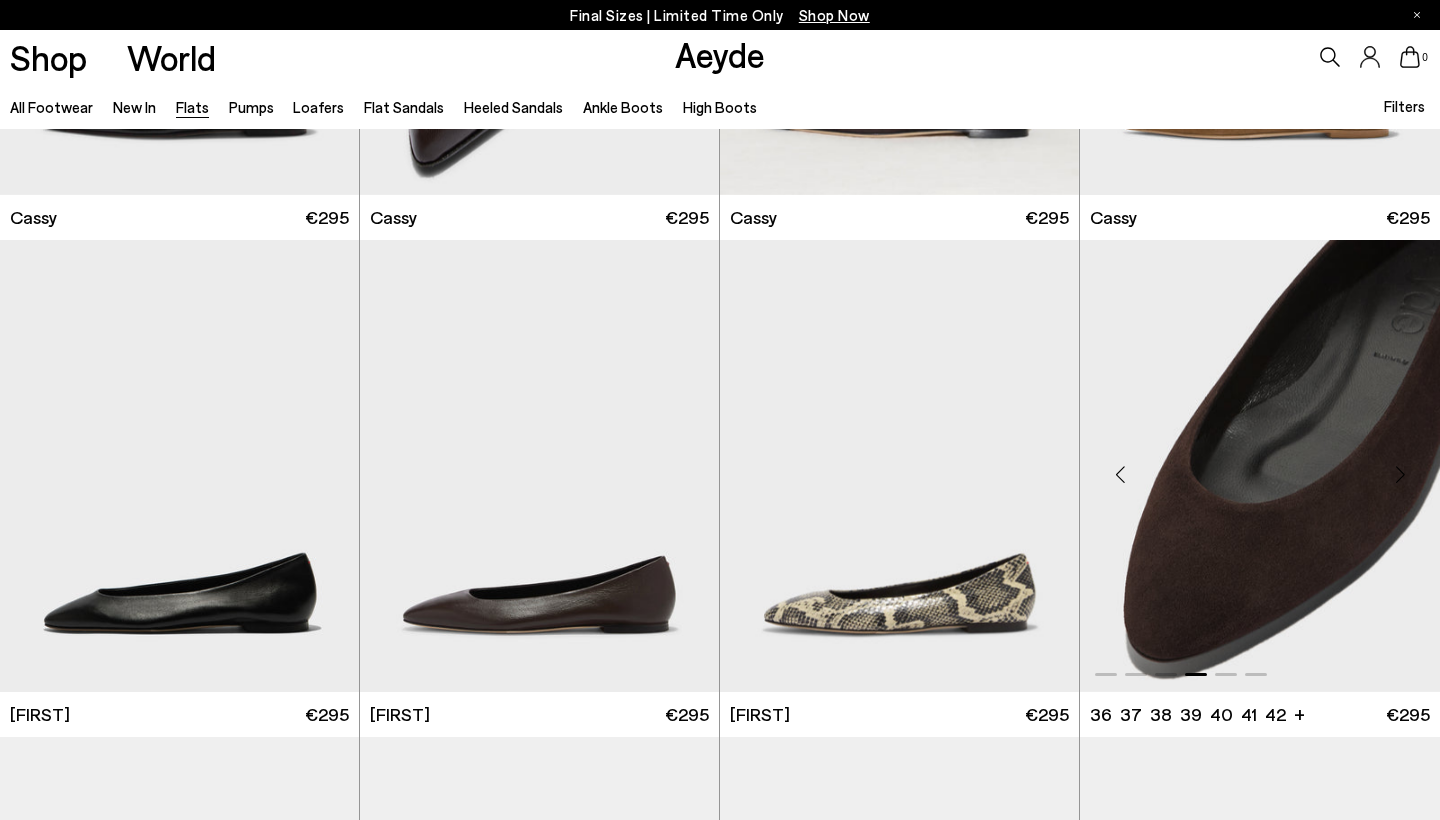 click at bounding box center [1400, 474] 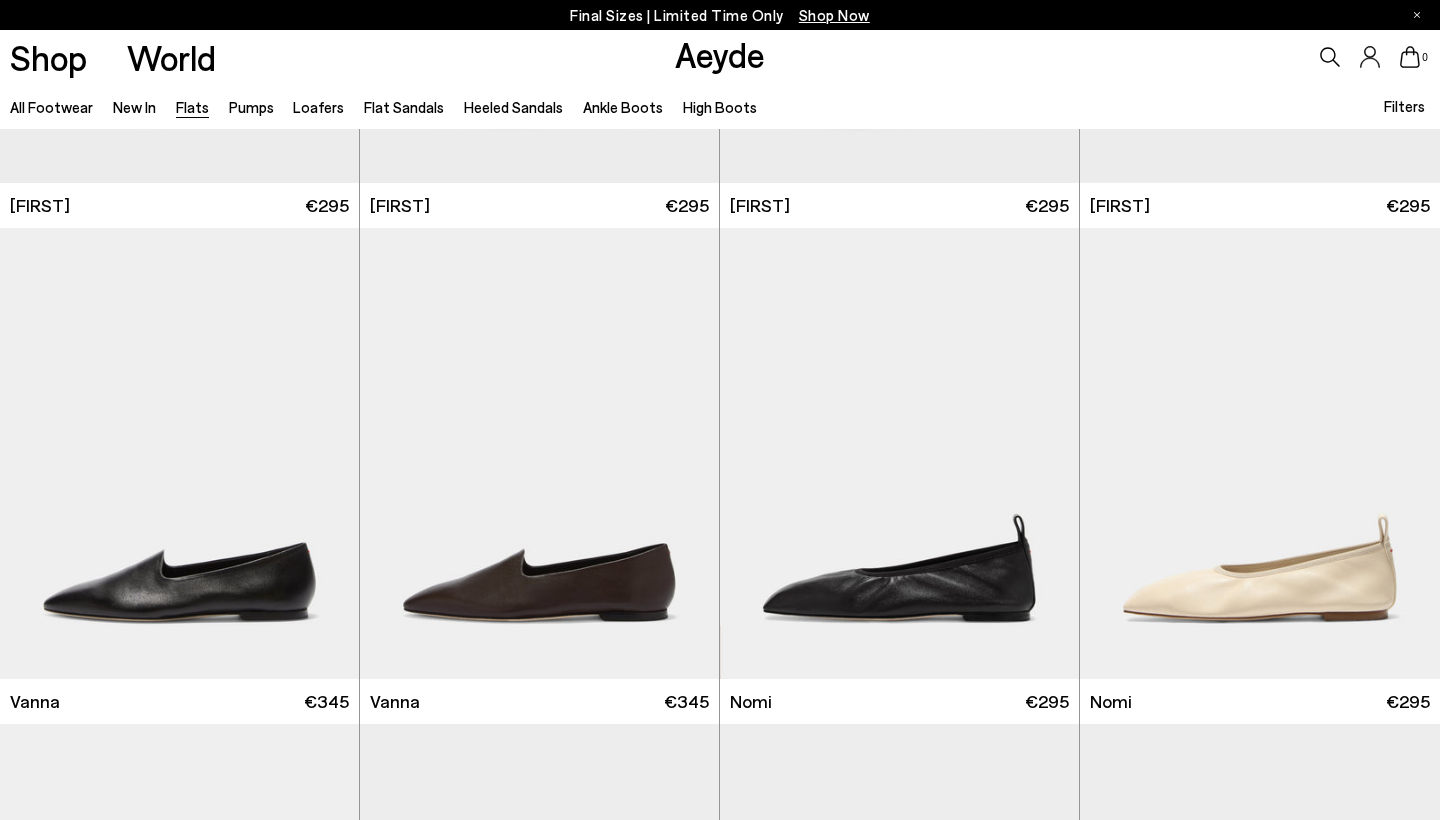 scroll, scrollTop: 892, scrollLeft: 0, axis: vertical 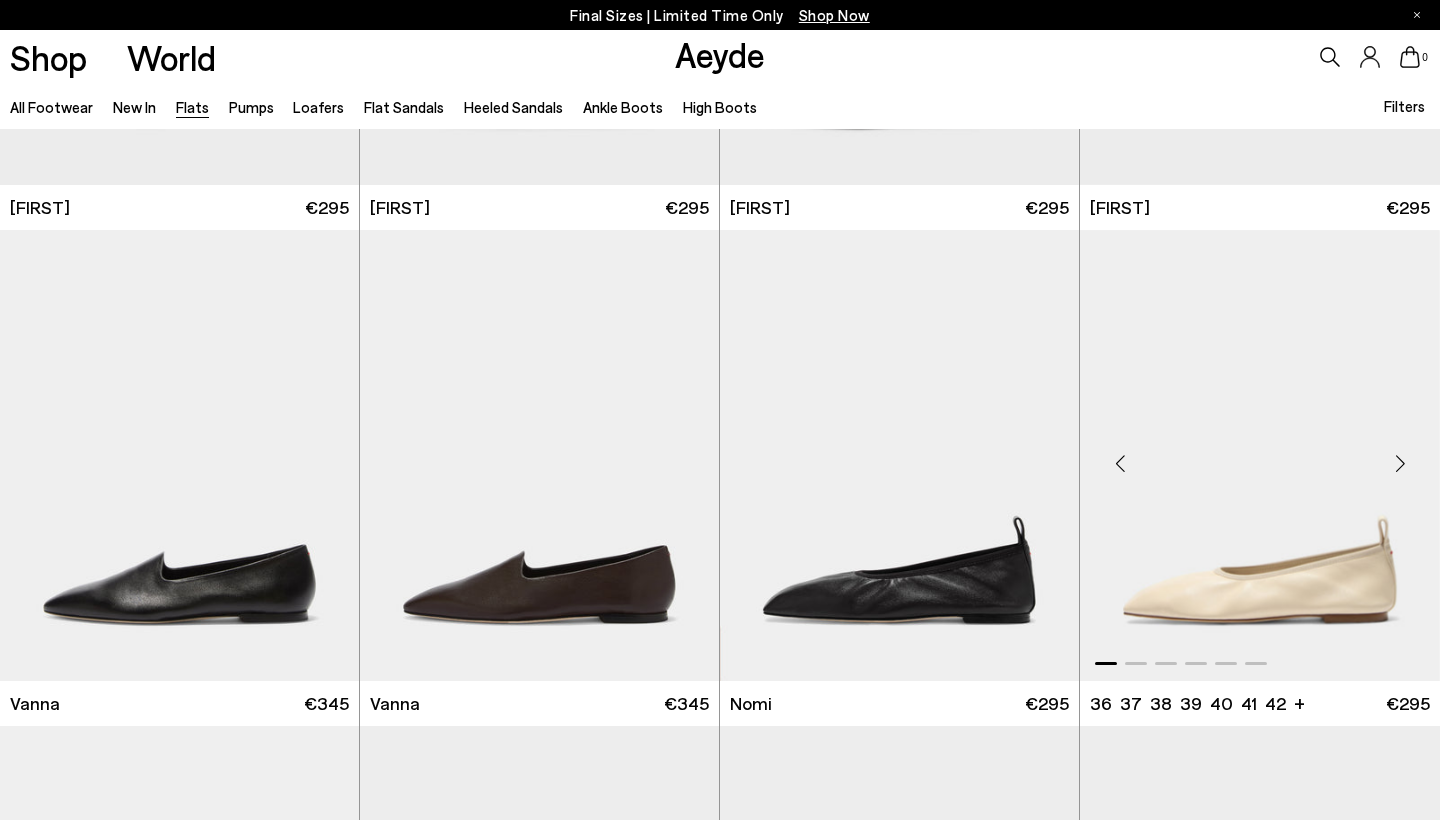 click at bounding box center [1400, 463] 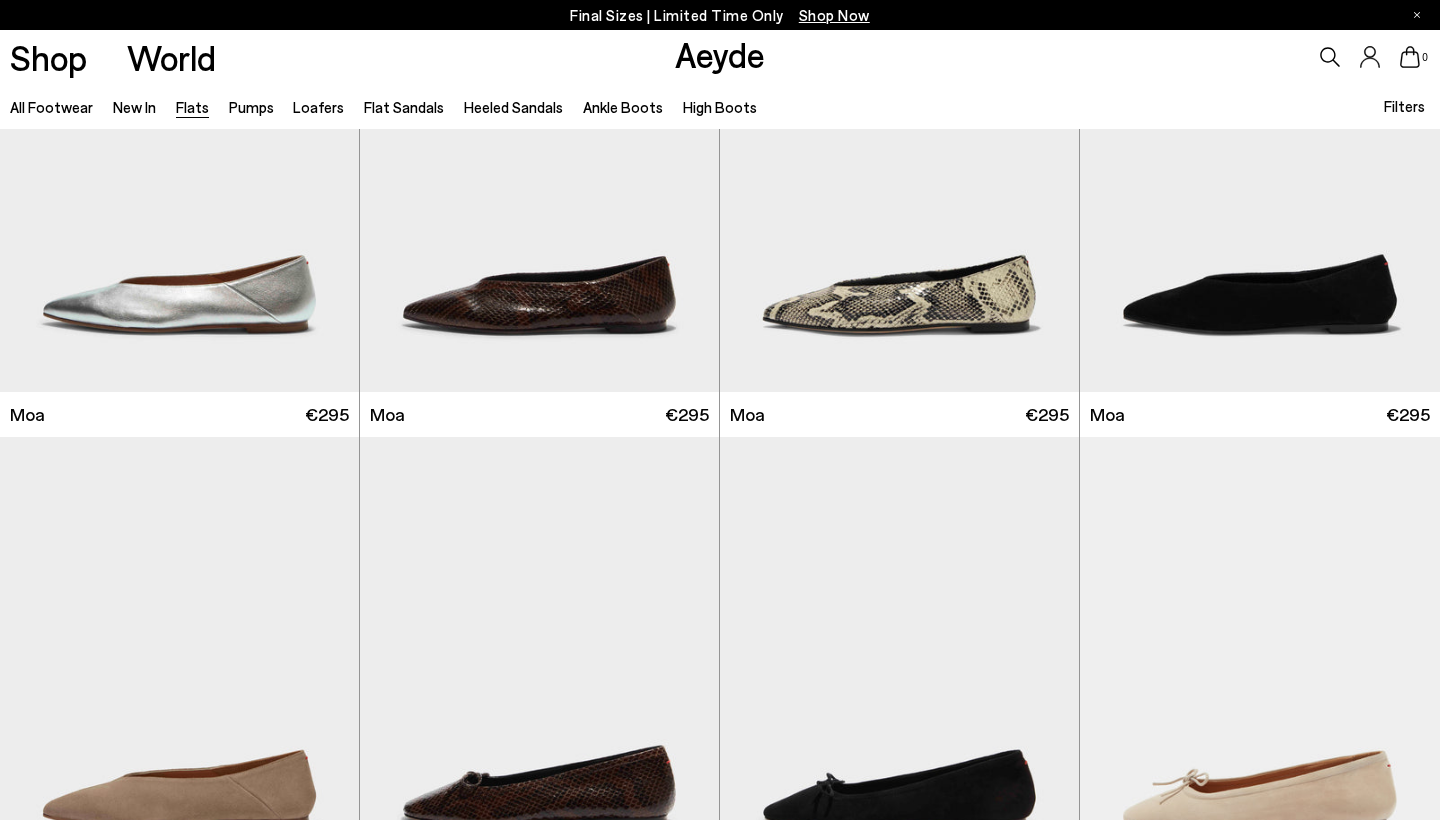 scroll, scrollTop: 2187, scrollLeft: 0, axis: vertical 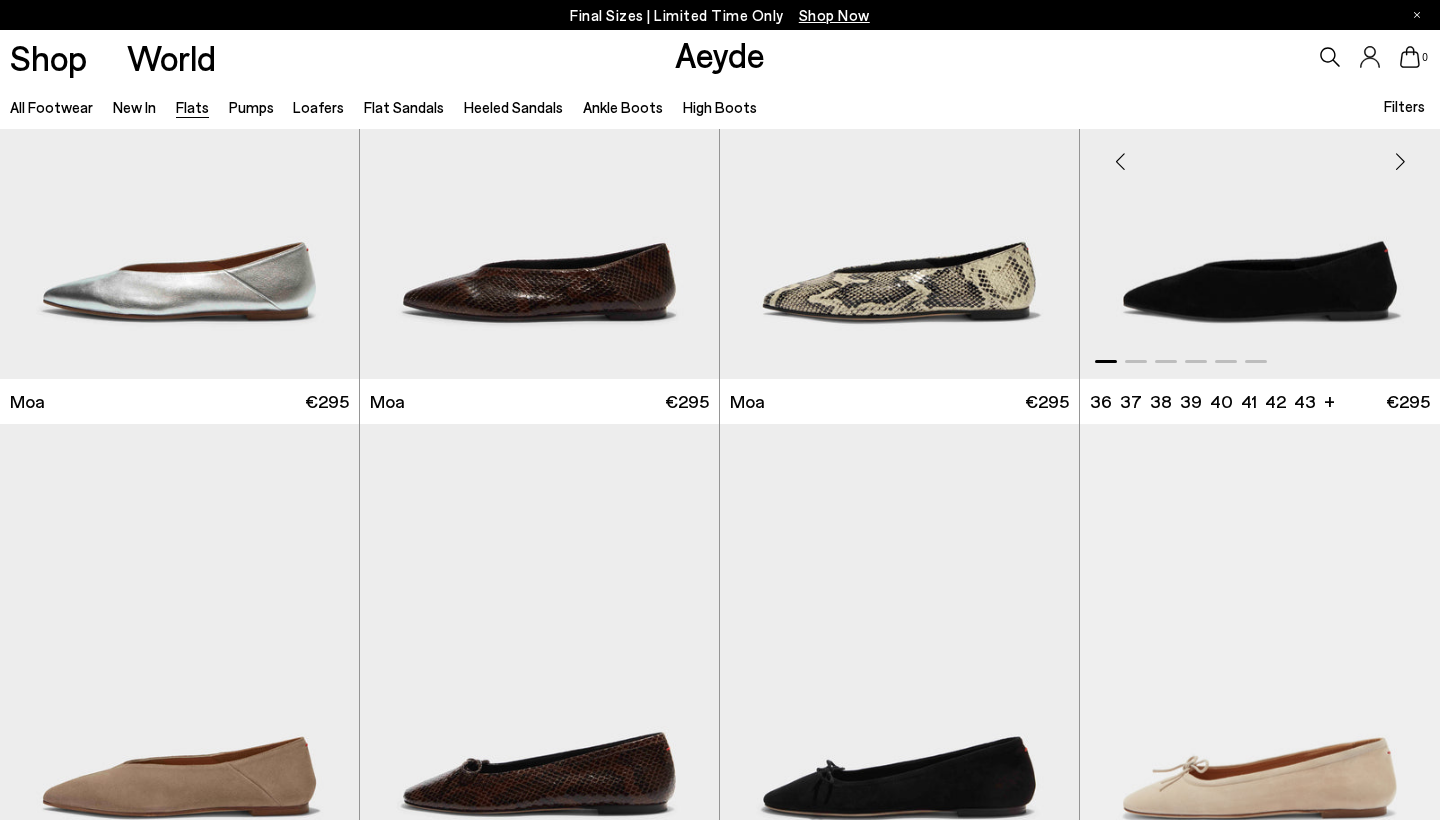 click at bounding box center (1400, 161) 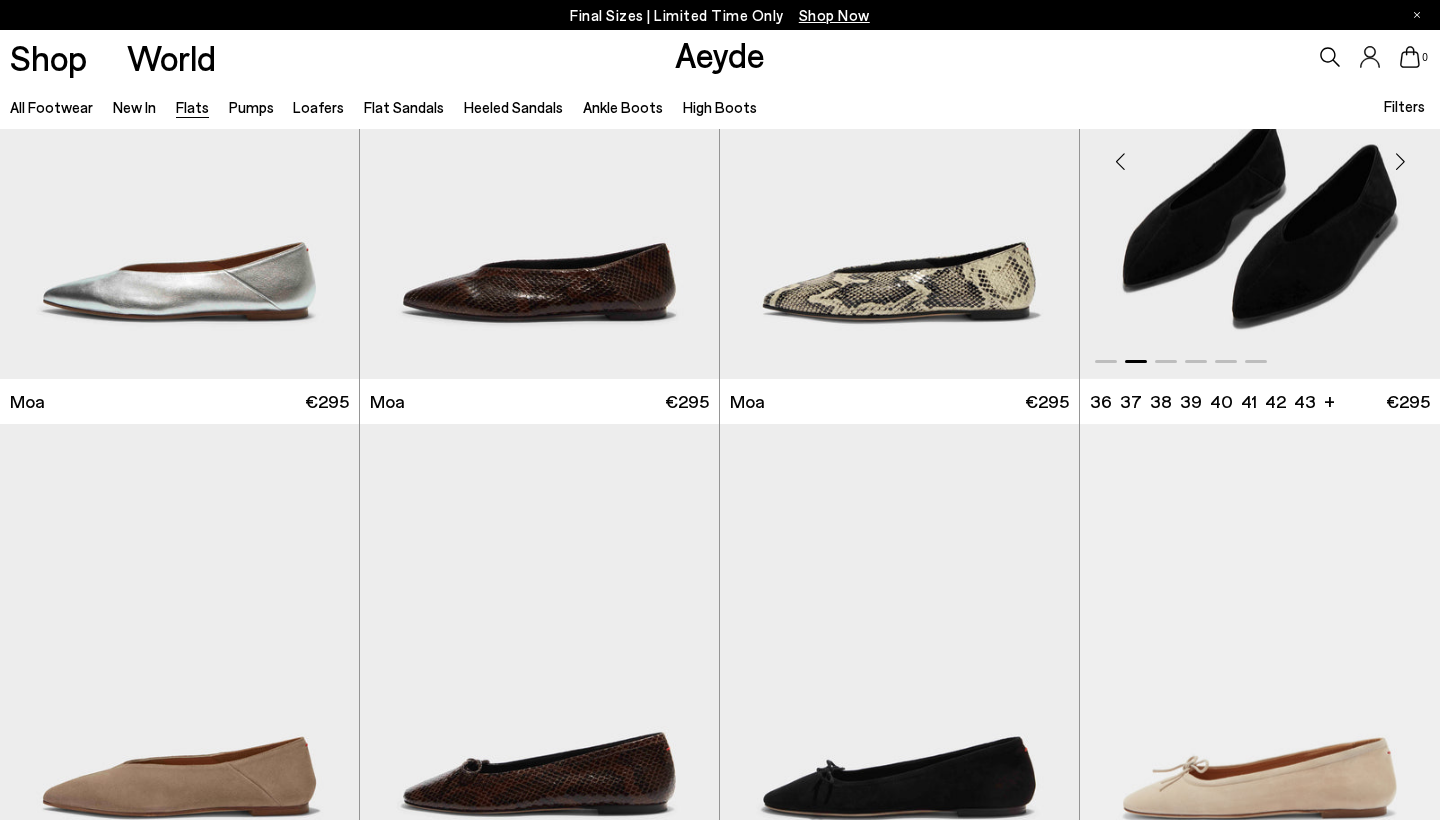click at bounding box center (1400, 161) 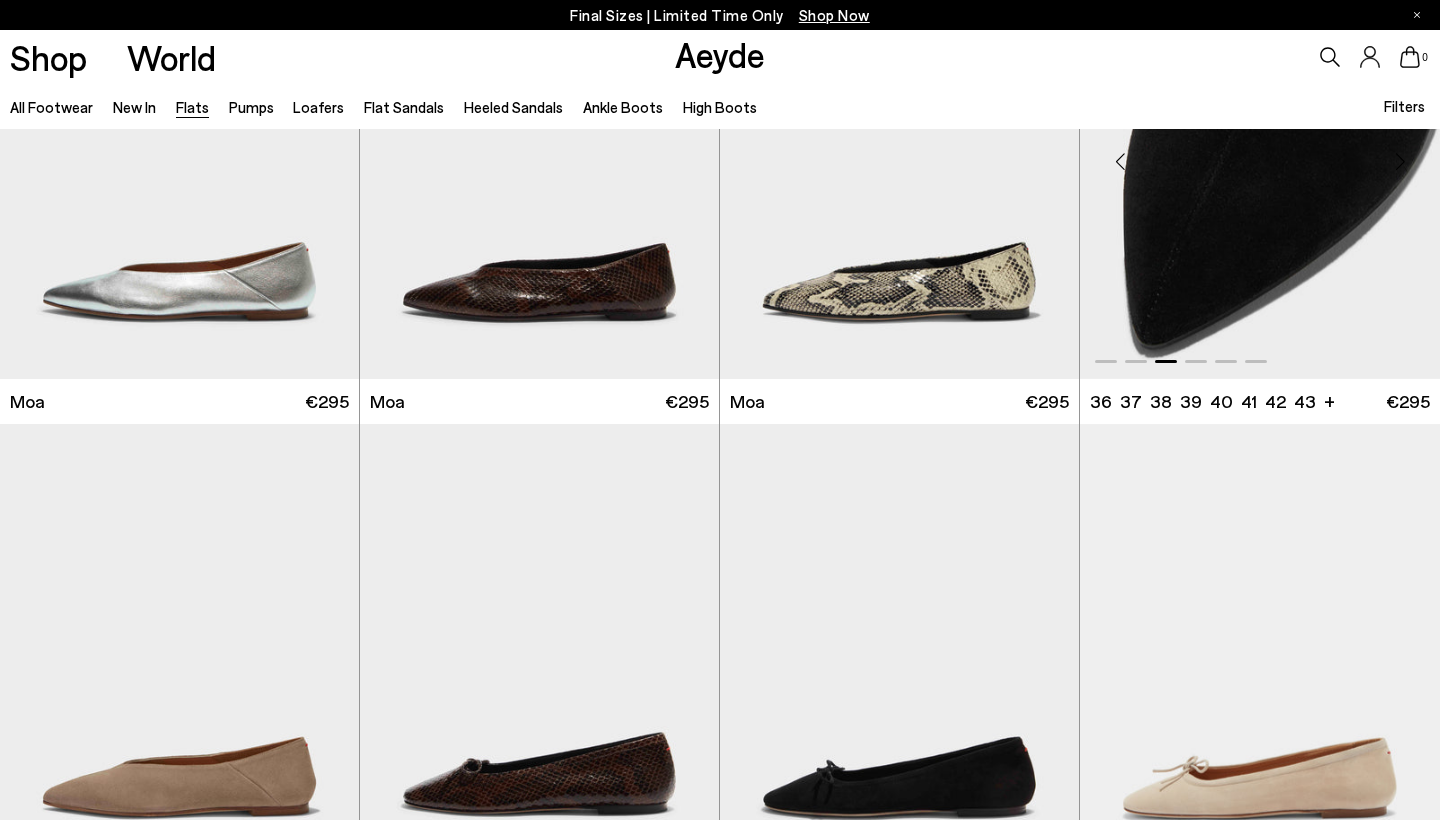 click at bounding box center [1400, 161] 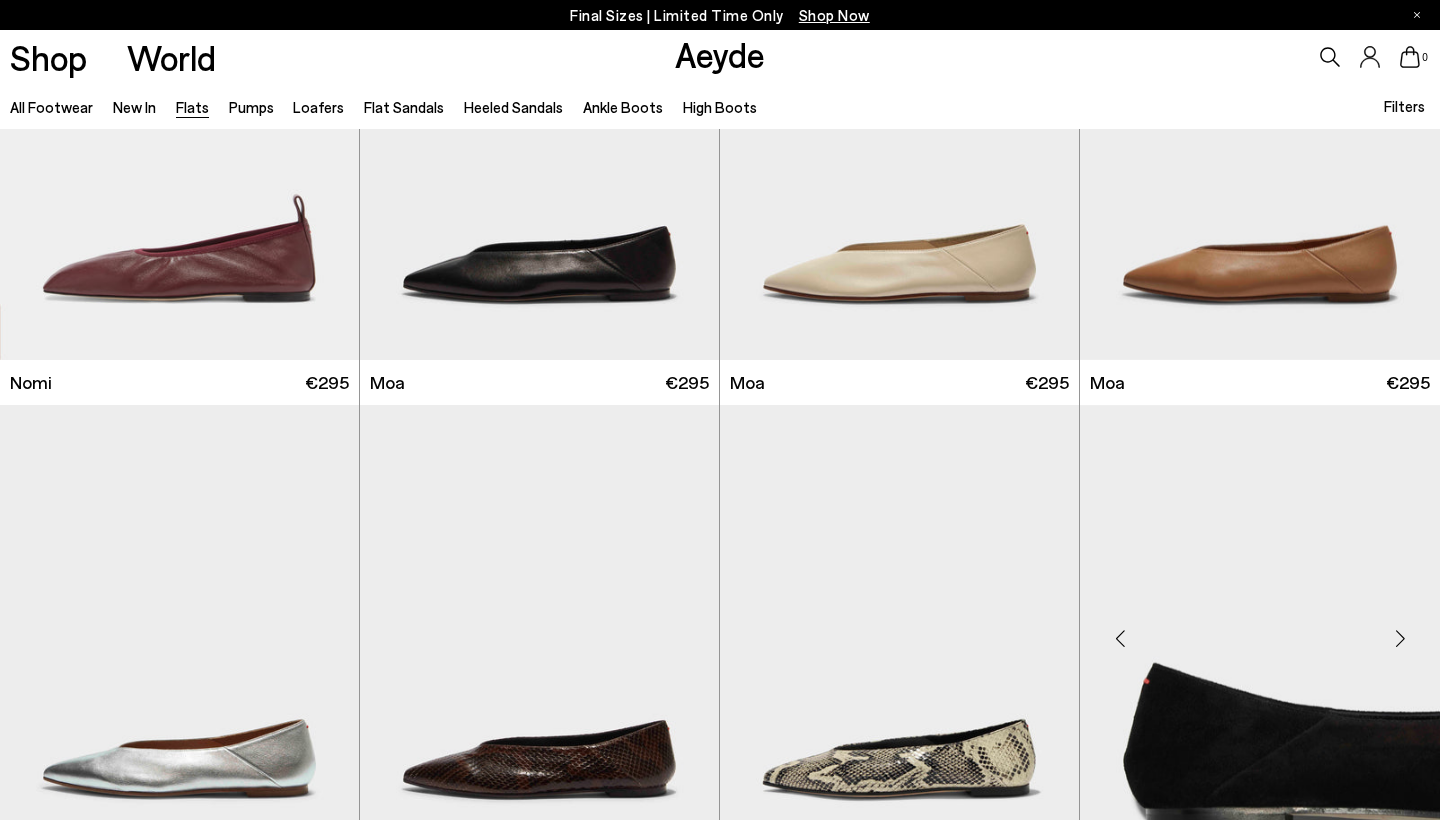 scroll, scrollTop: 1693, scrollLeft: 0, axis: vertical 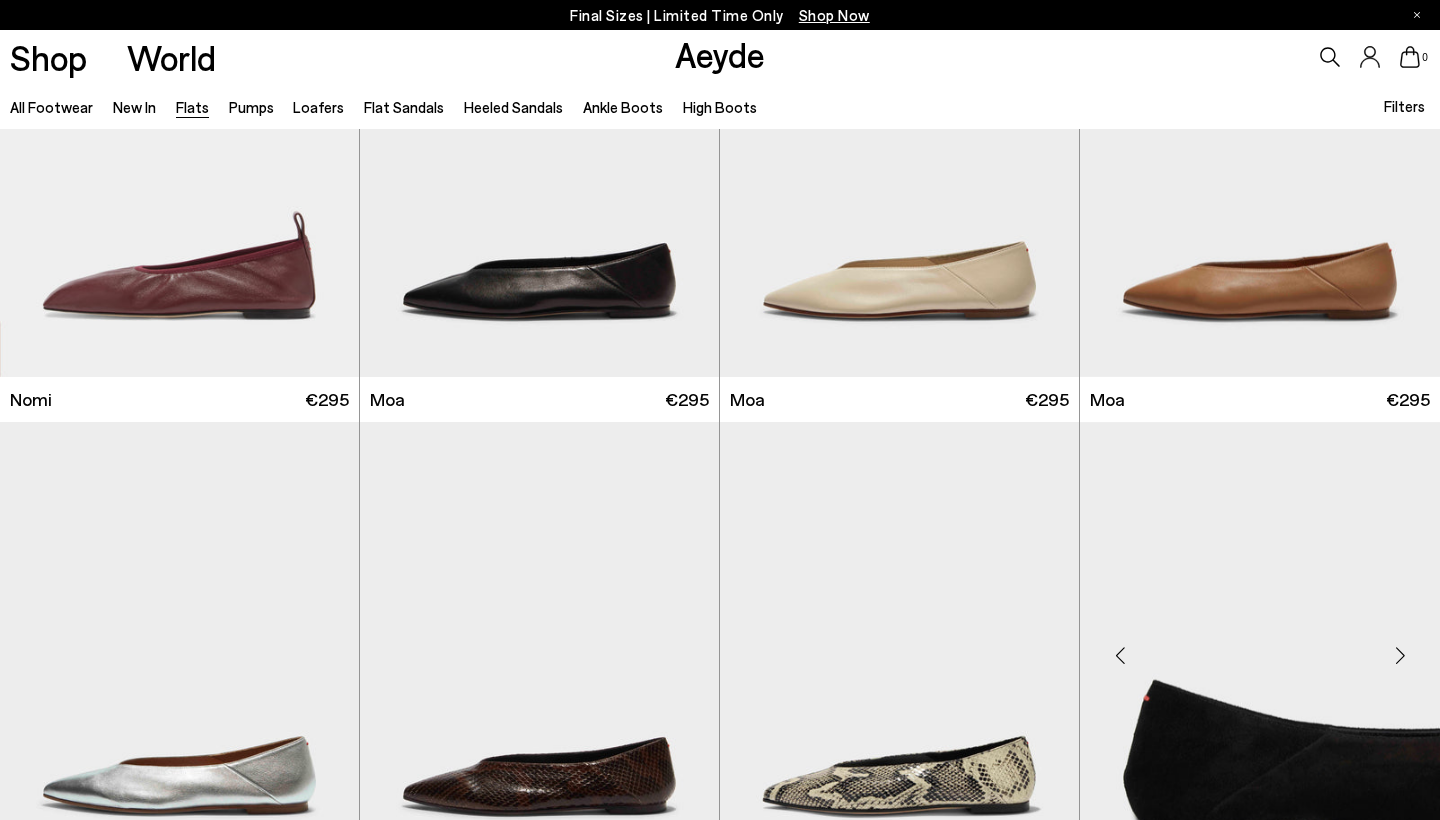 click at bounding box center [1400, 655] 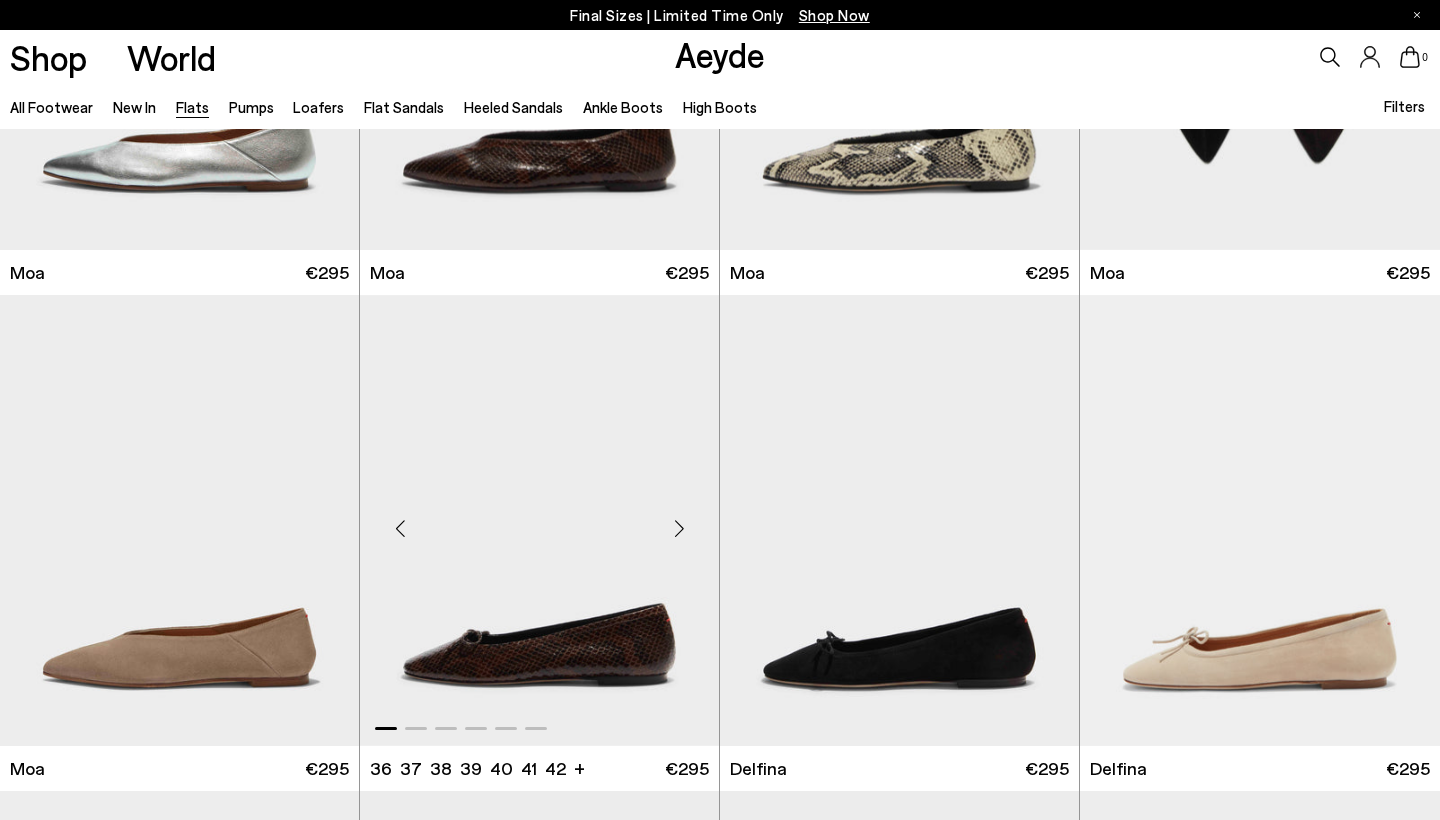 scroll, scrollTop: 2318, scrollLeft: 0, axis: vertical 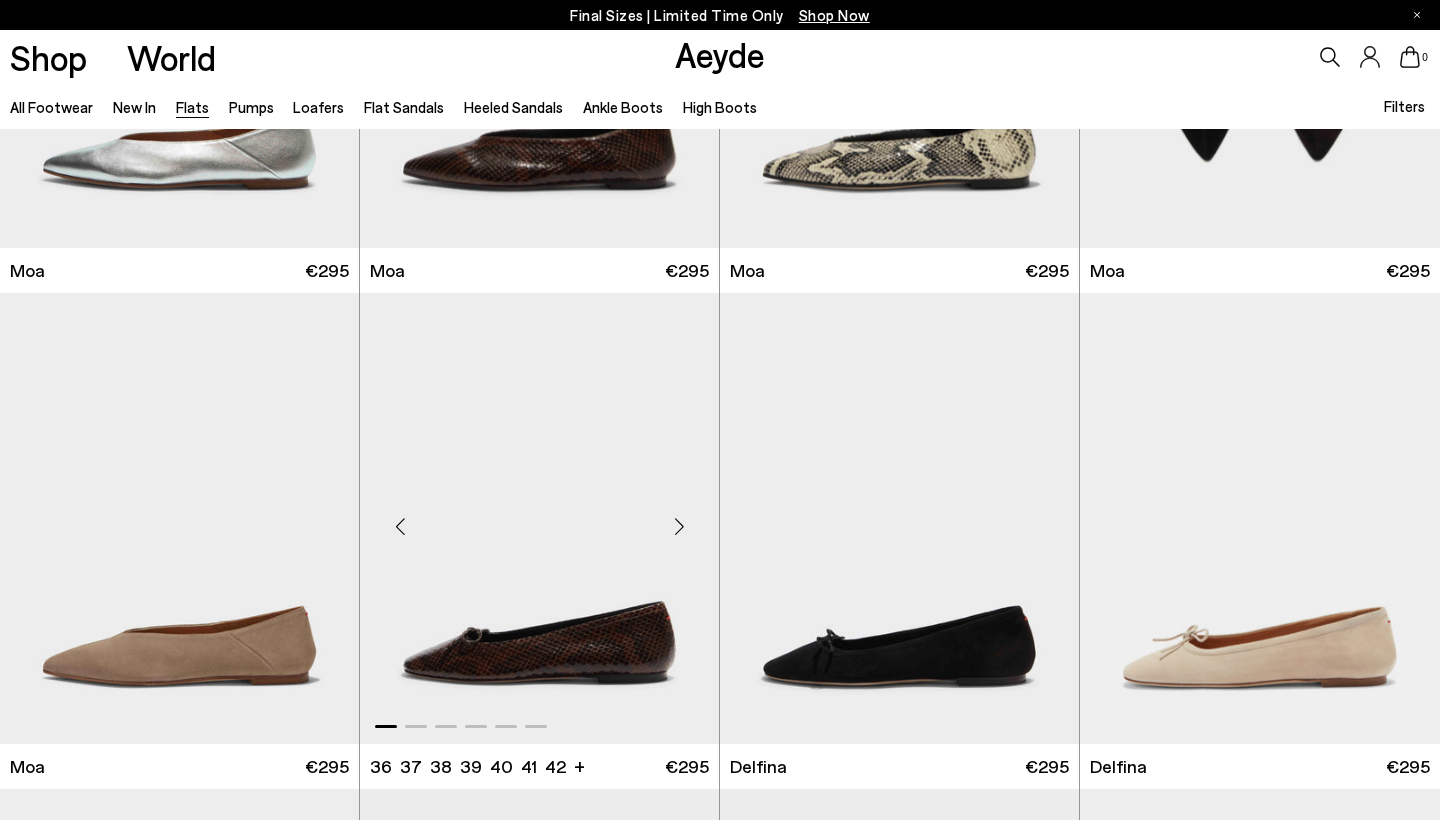 click at bounding box center (679, 527) 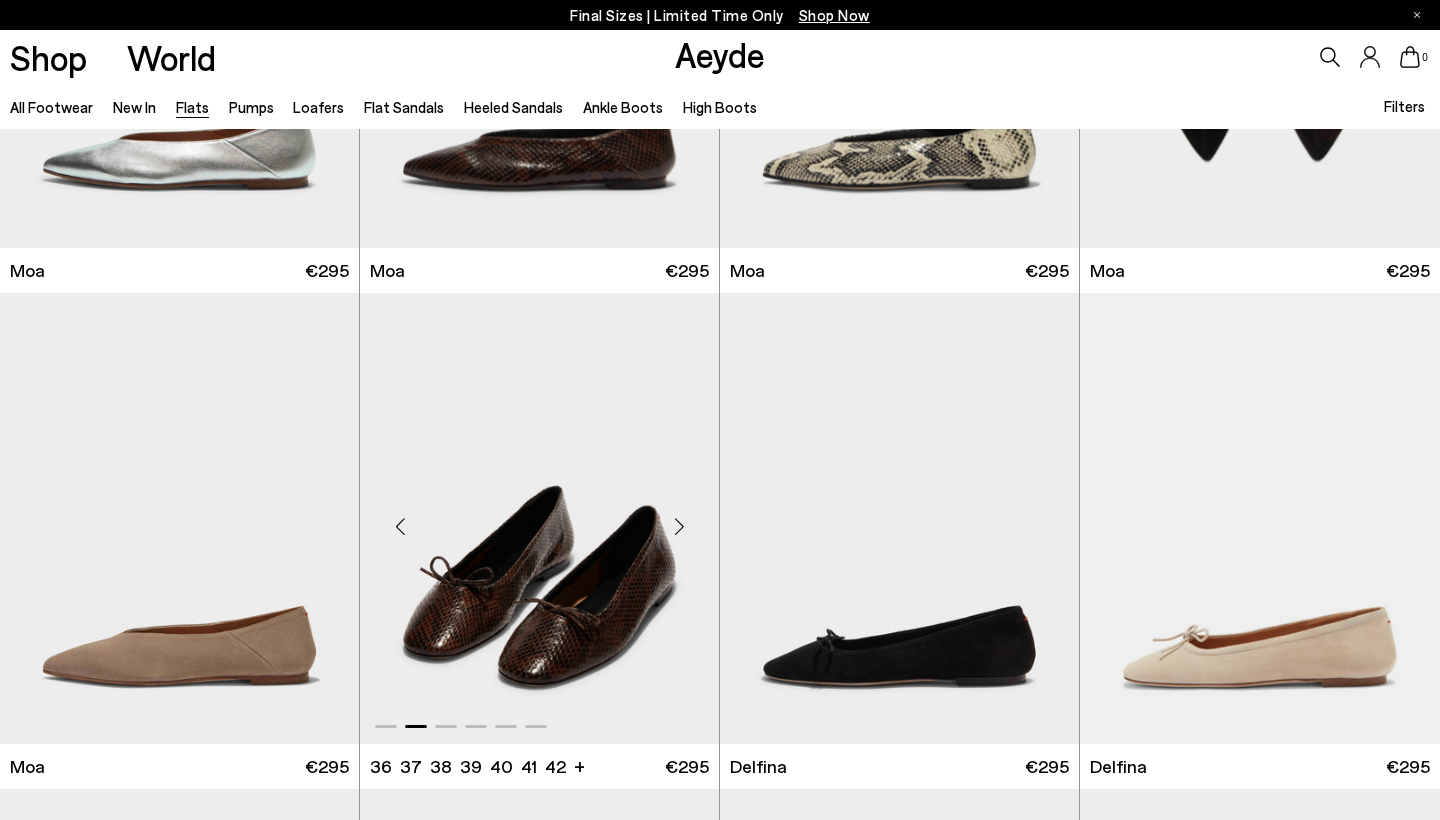 click at bounding box center (679, 527) 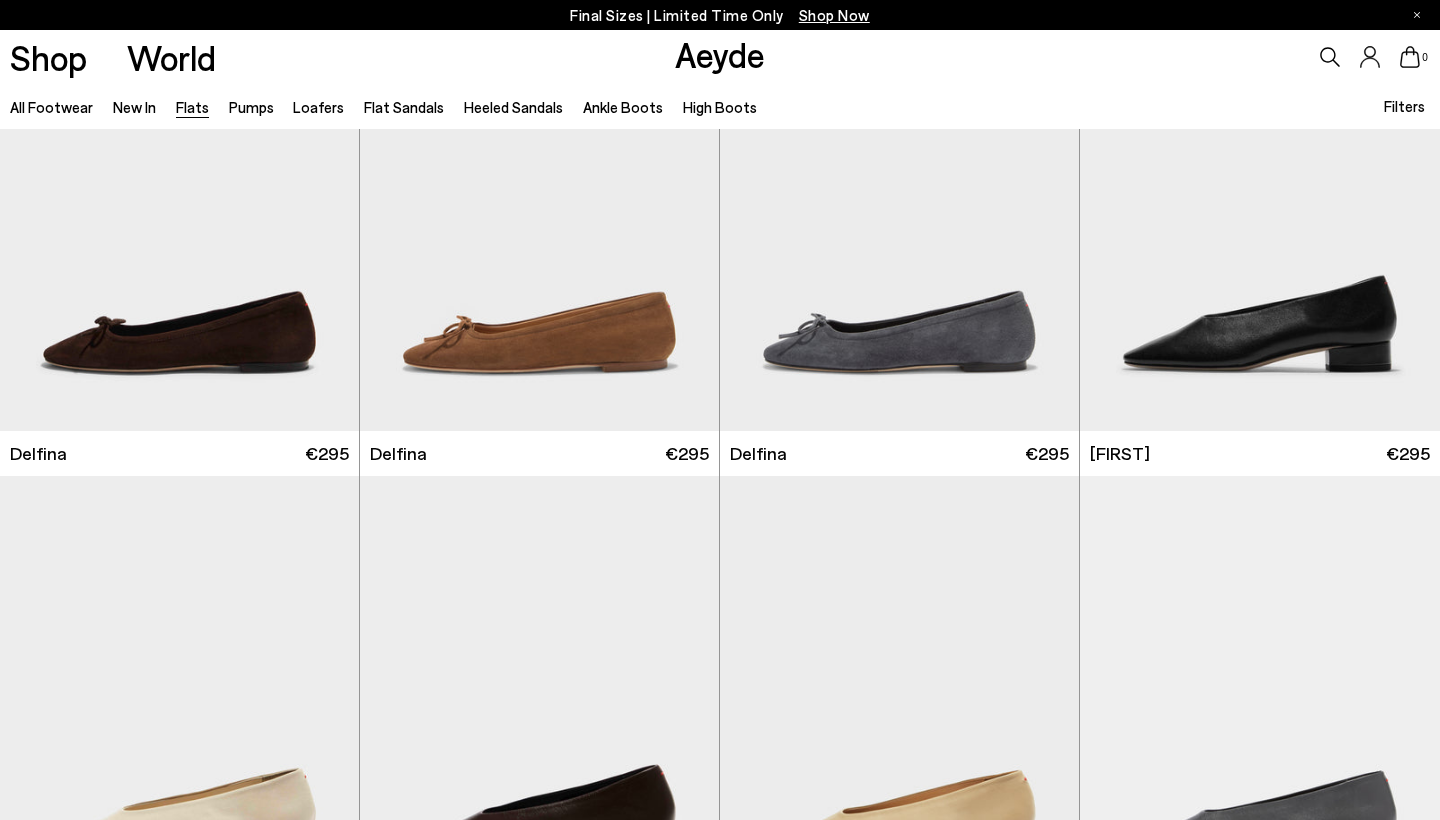 scroll, scrollTop: 3140, scrollLeft: 0, axis: vertical 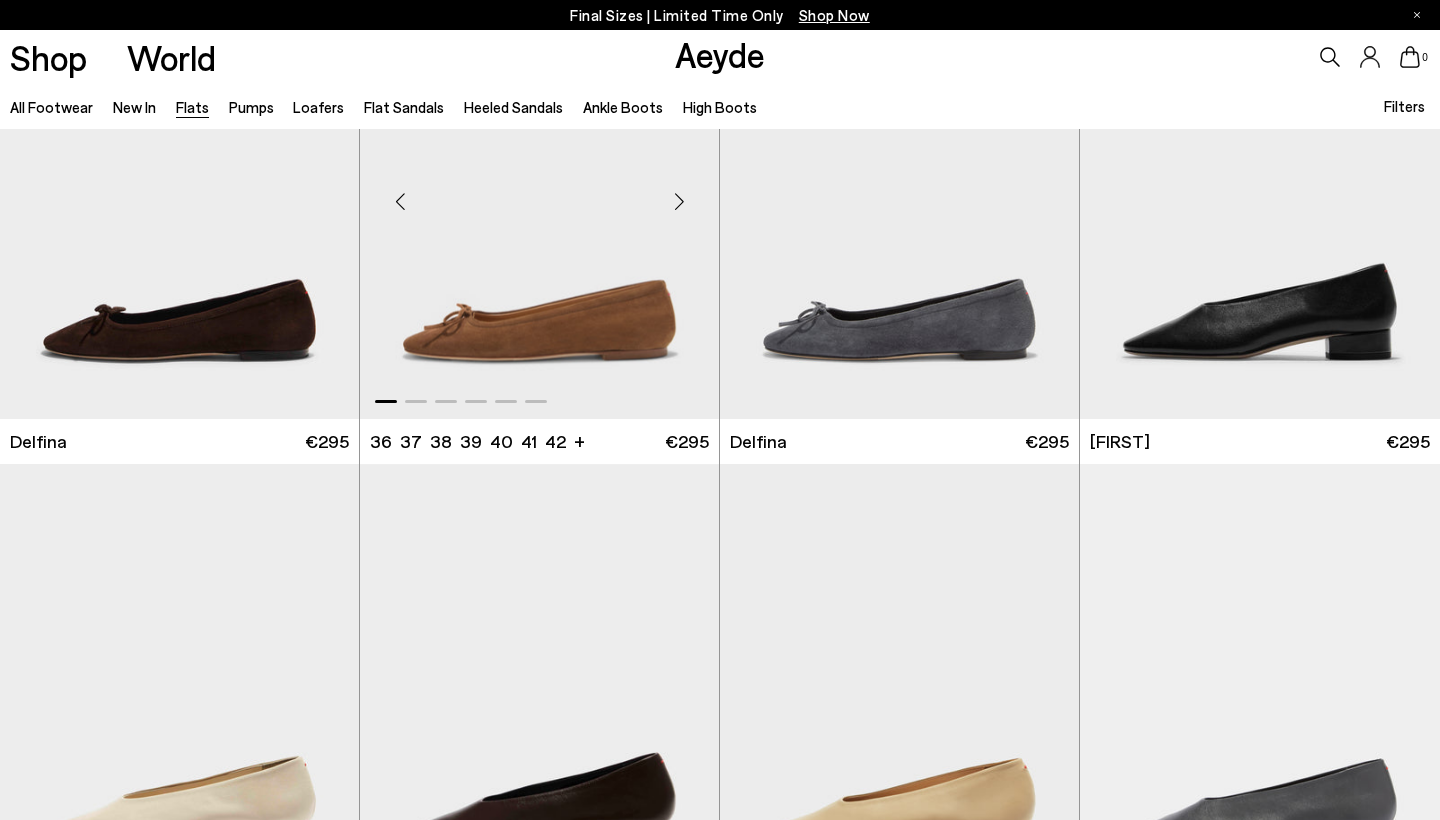 click at bounding box center (679, 201) 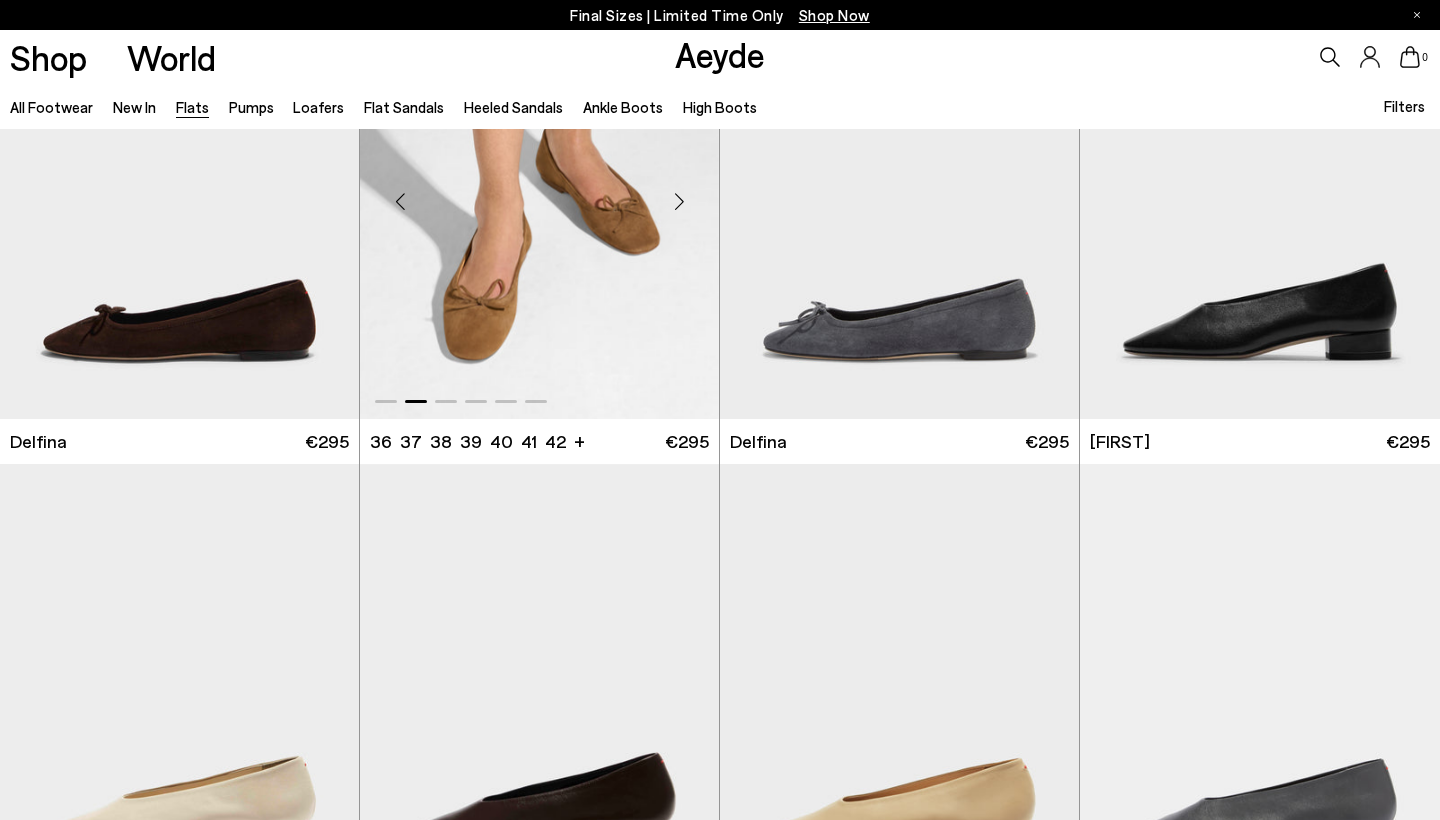click at bounding box center (679, 201) 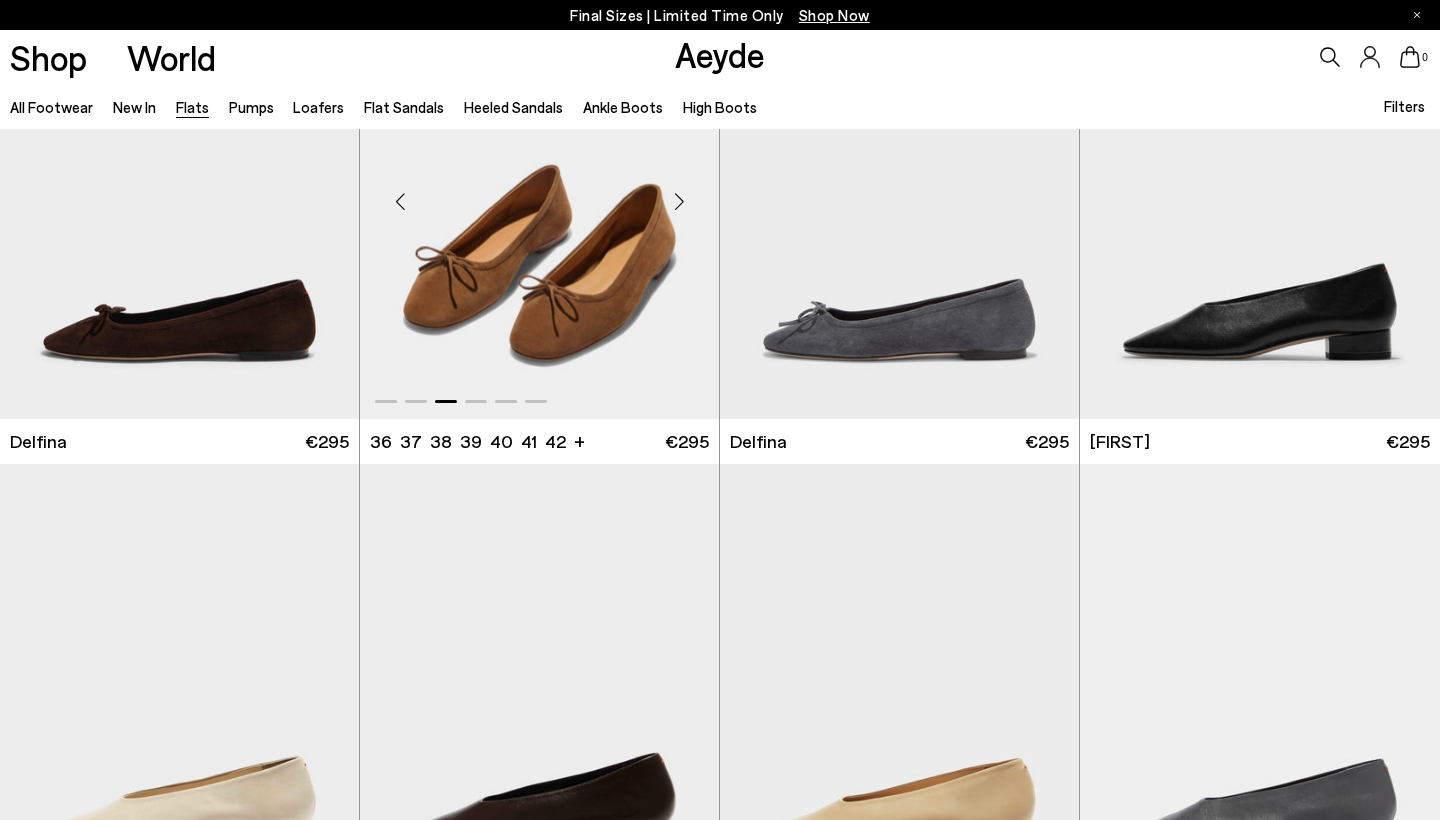 click at bounding box center [679, 201] 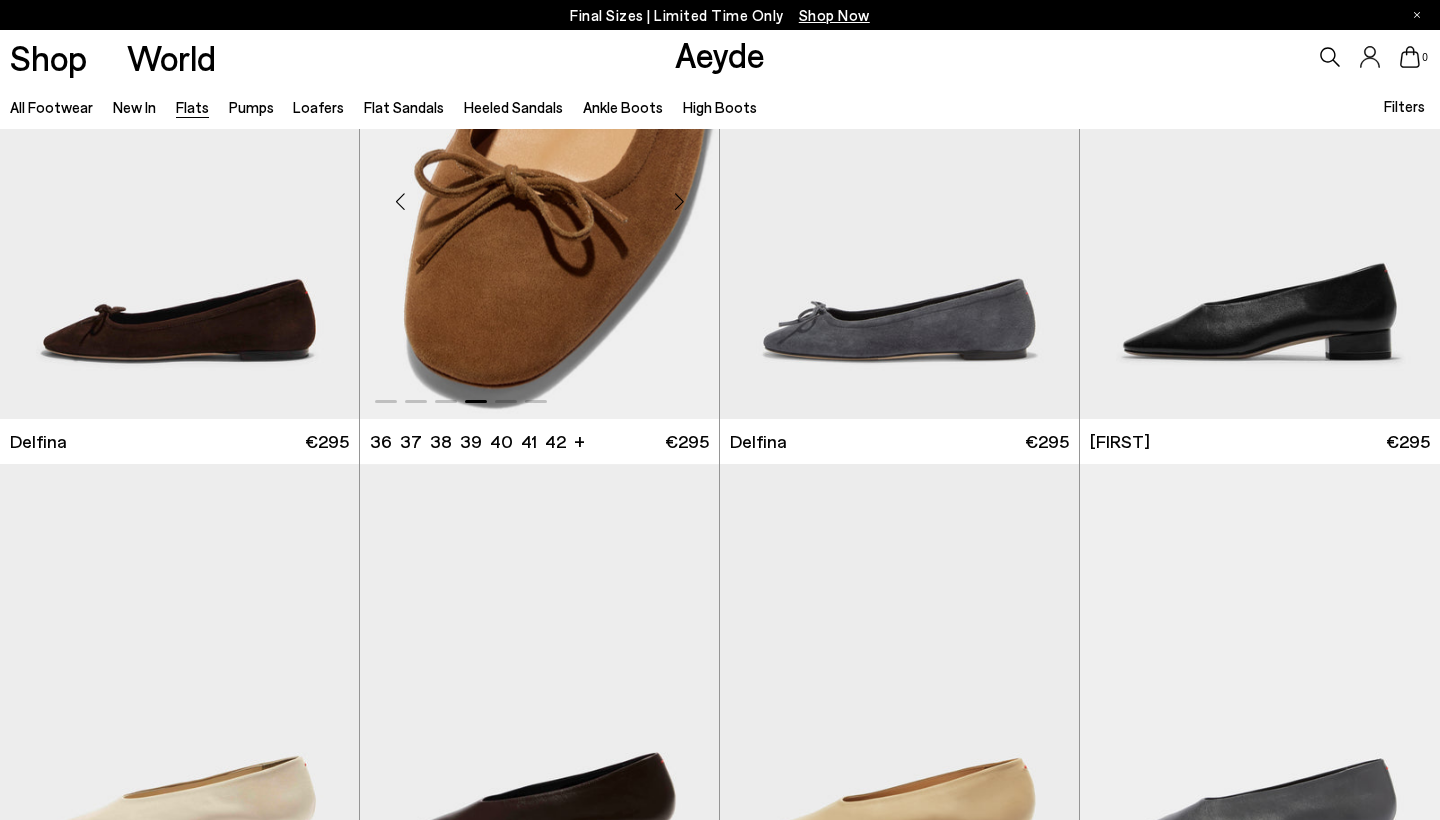 click at bounding box center (679, 201) 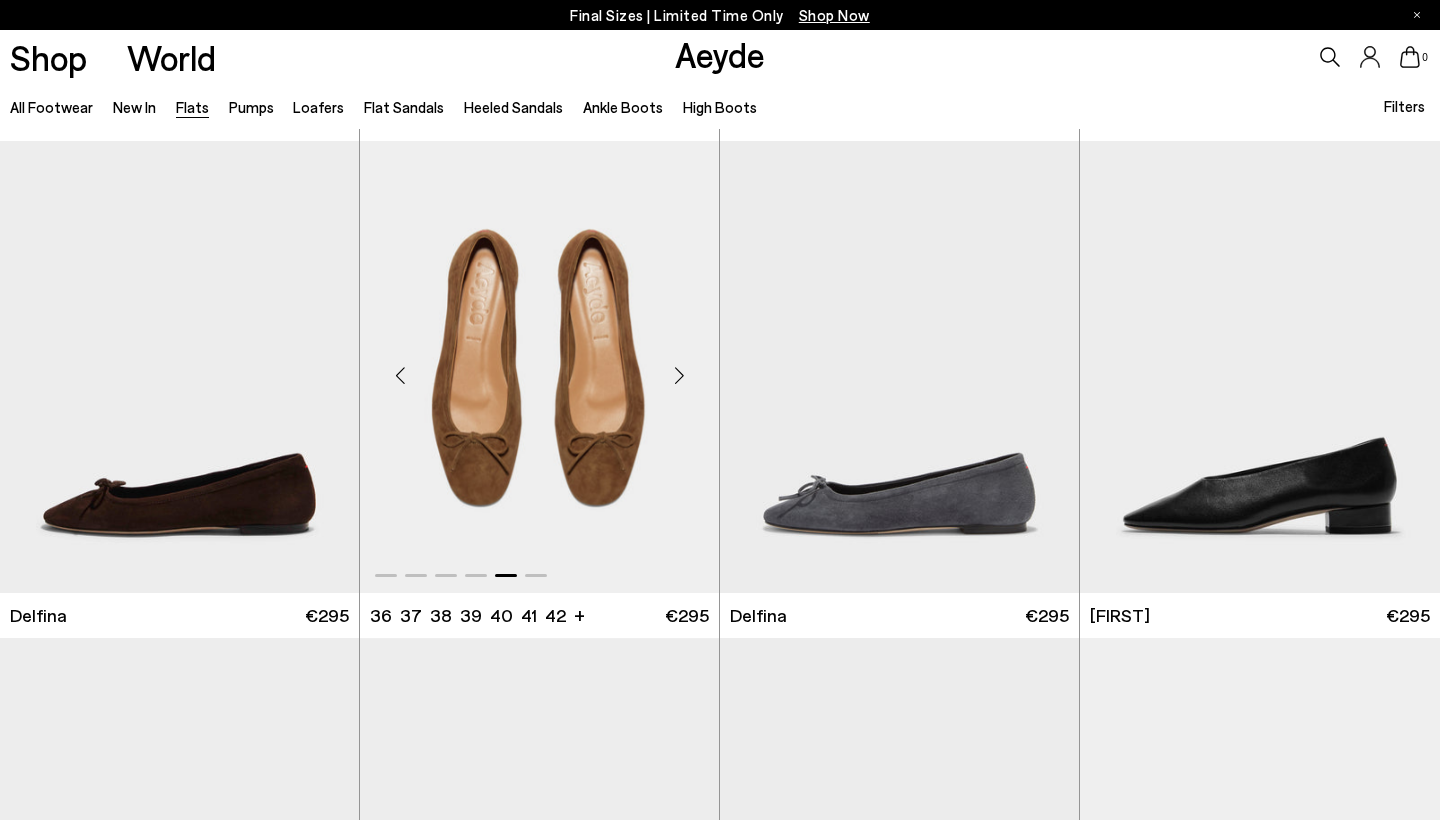 scroll, scrollTop: 2966, scrollLeft: 0, axis: vertical 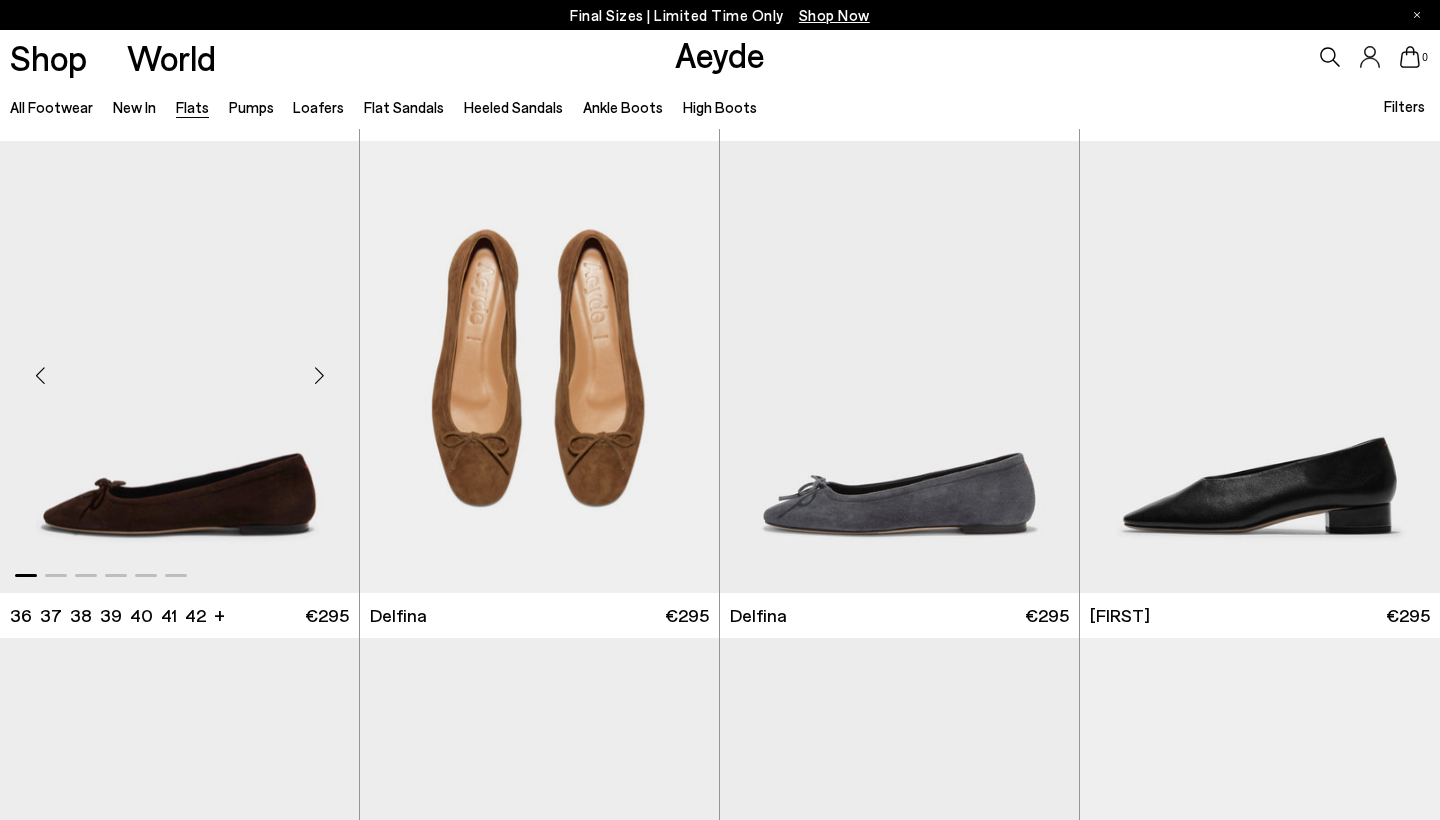 click at bounding box center [319, 375] 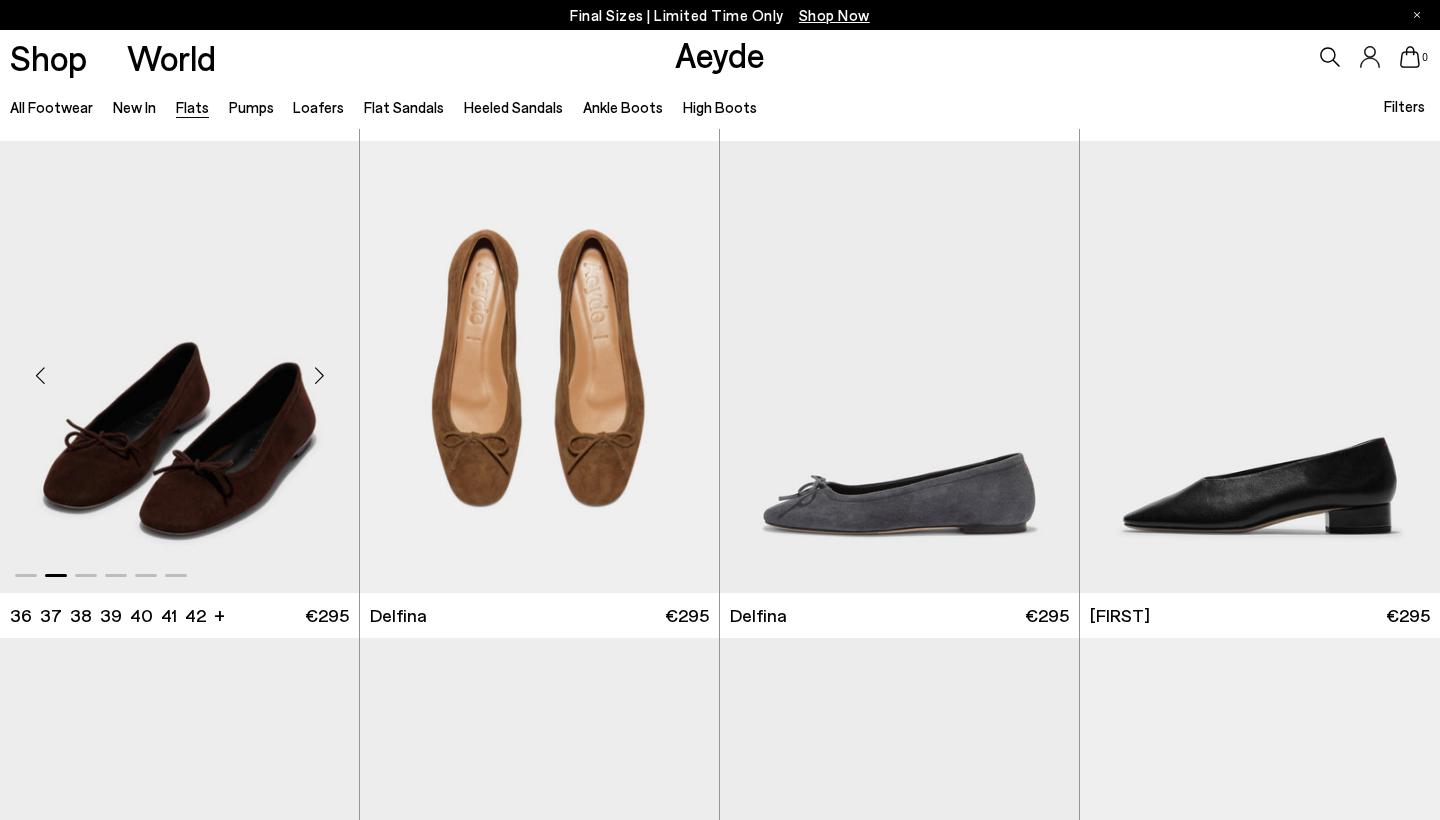 click at bounding box center (319, 375) 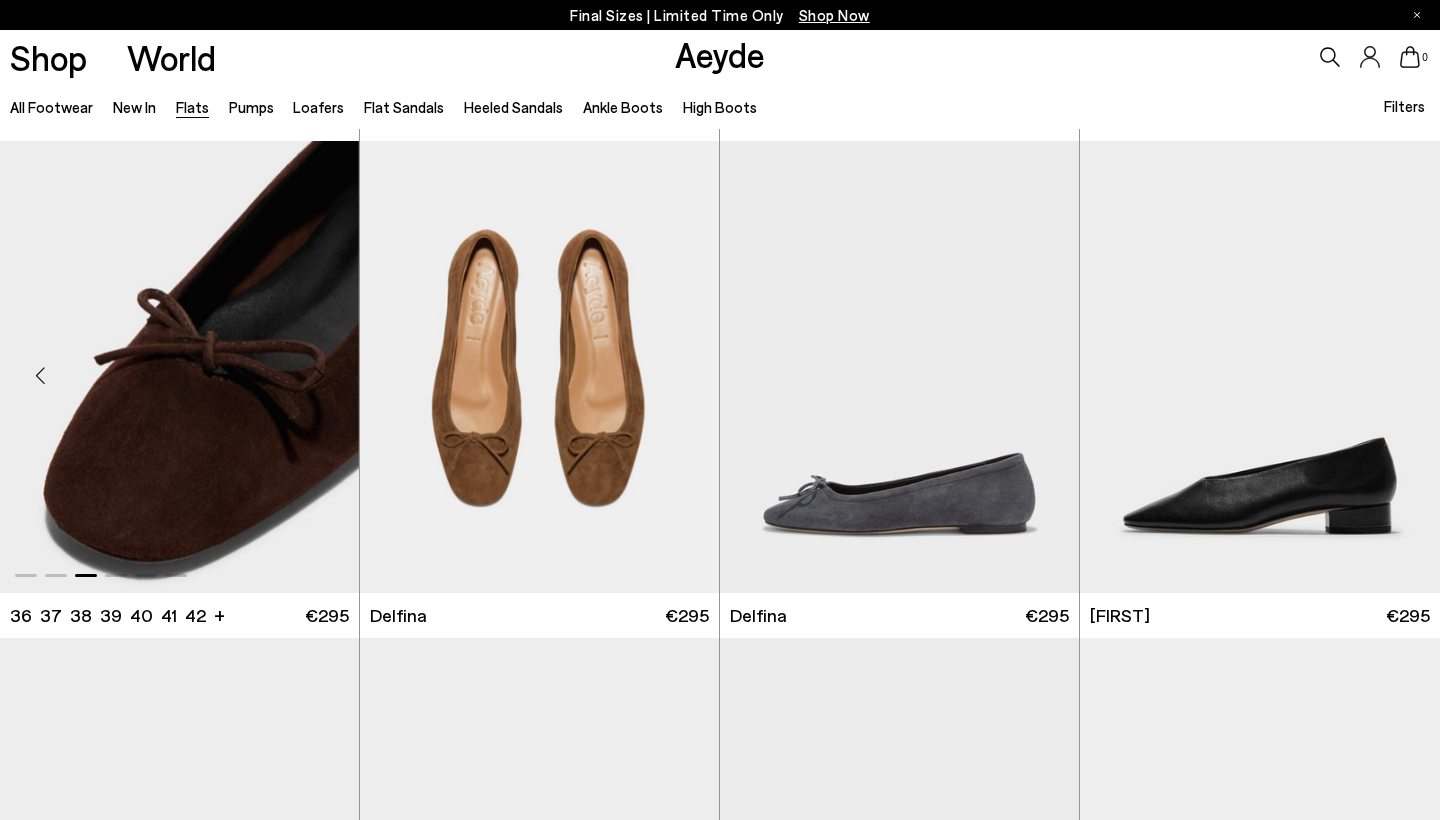 click at bounding box center [319, 375] 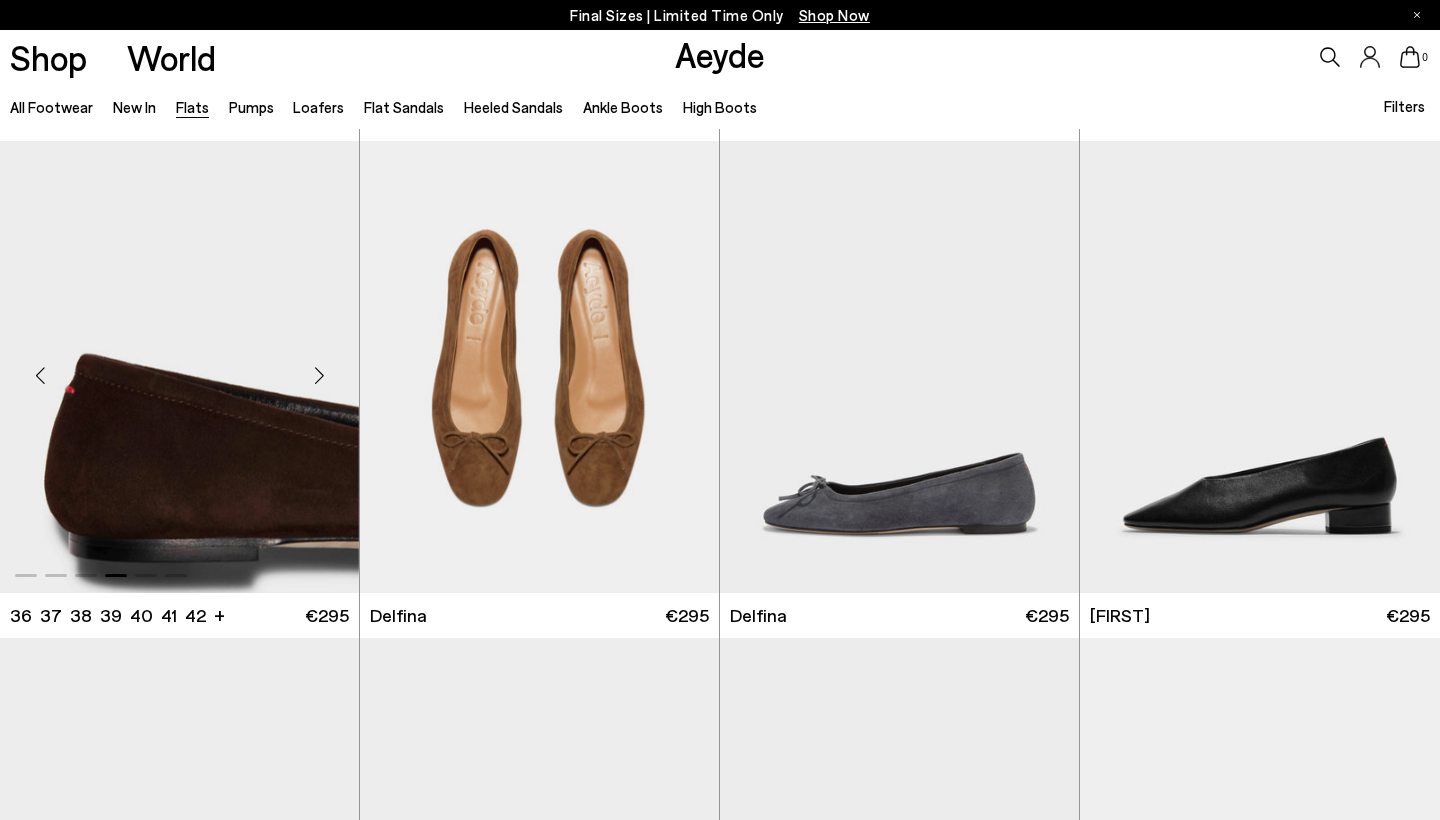 click at bounding box center [319, 375] 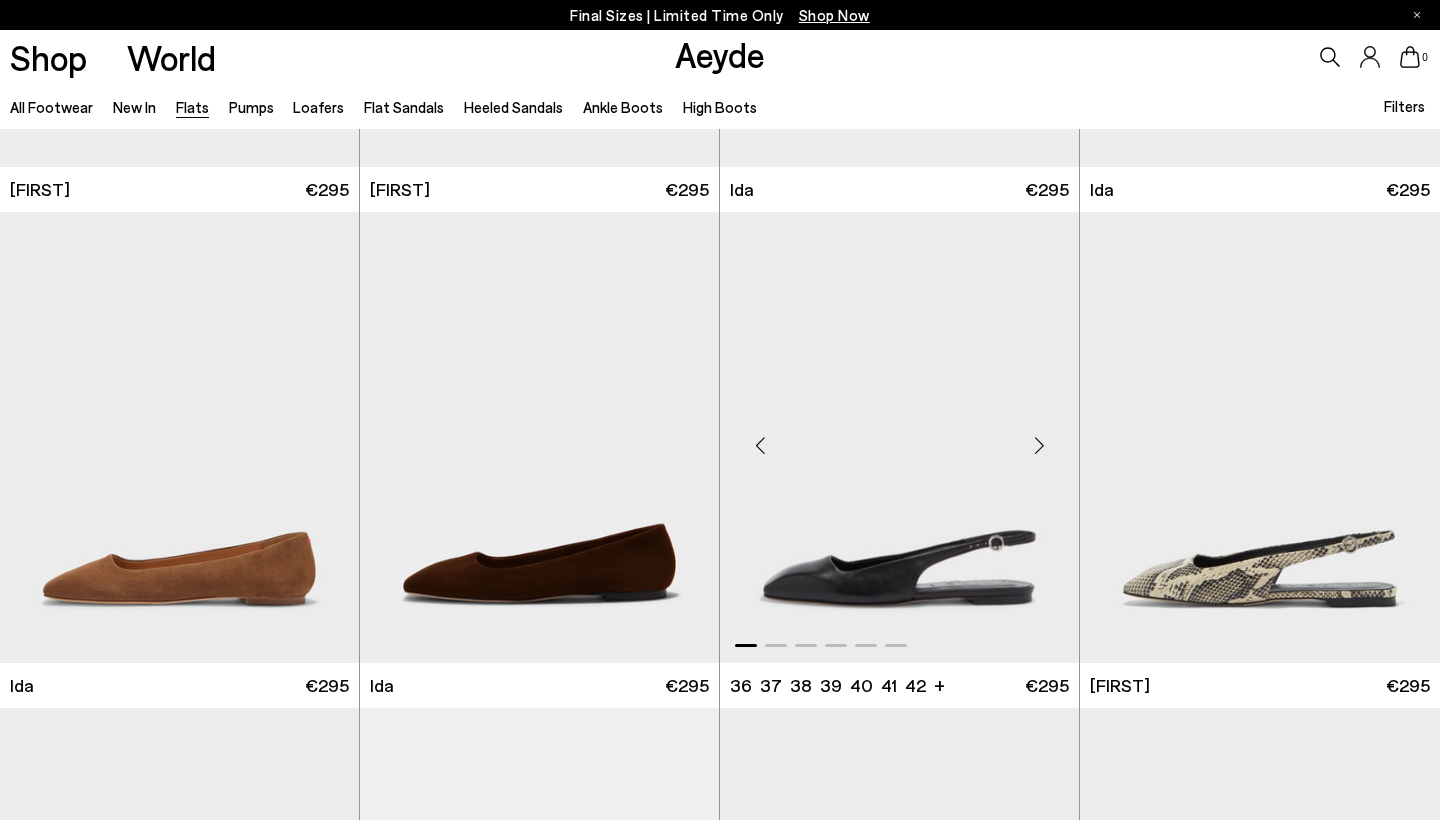 scroll, scrollTop: 6372, scrollLeft: 0, axis: vertical 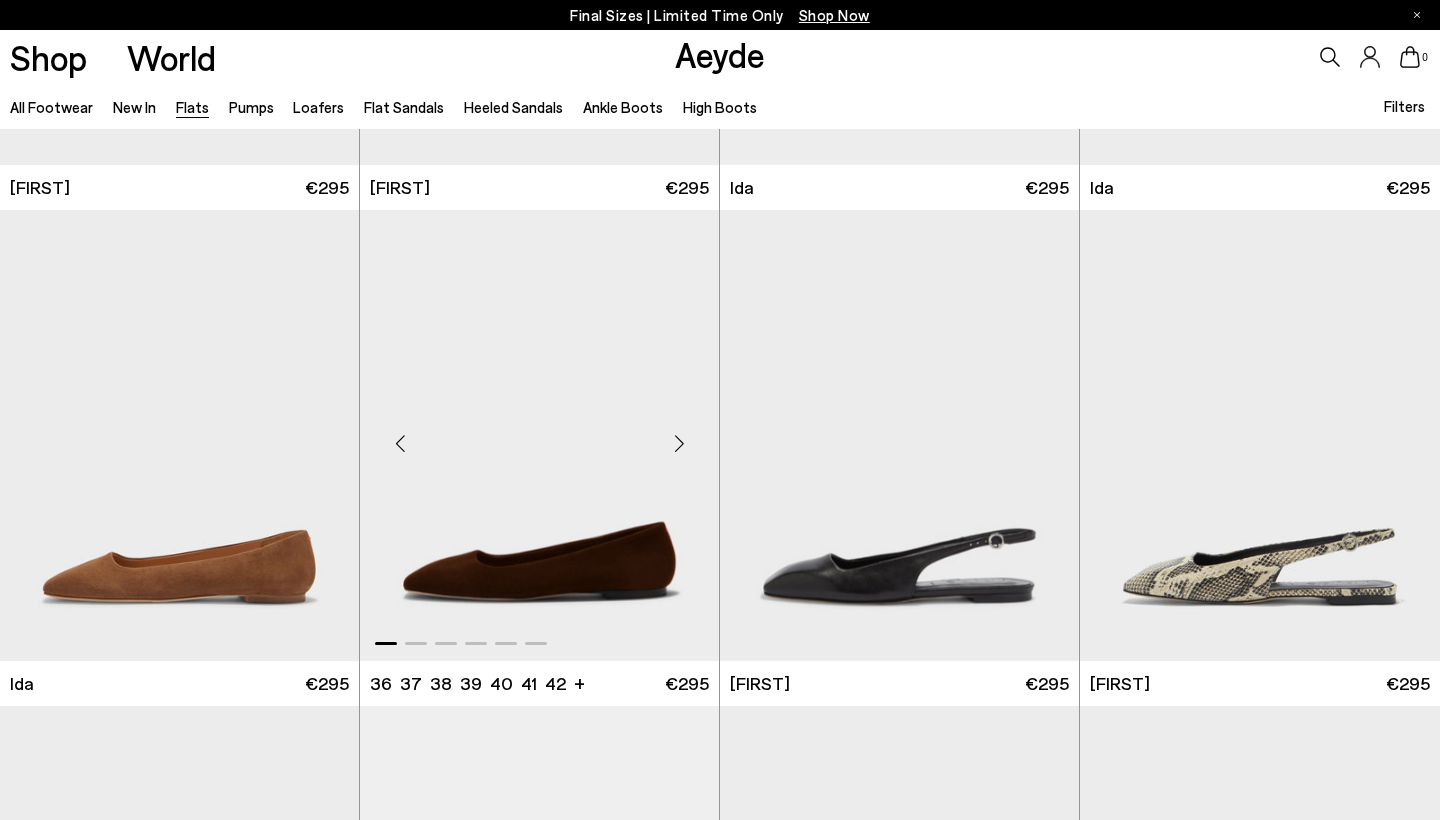 click at bounding box center (679, 444) 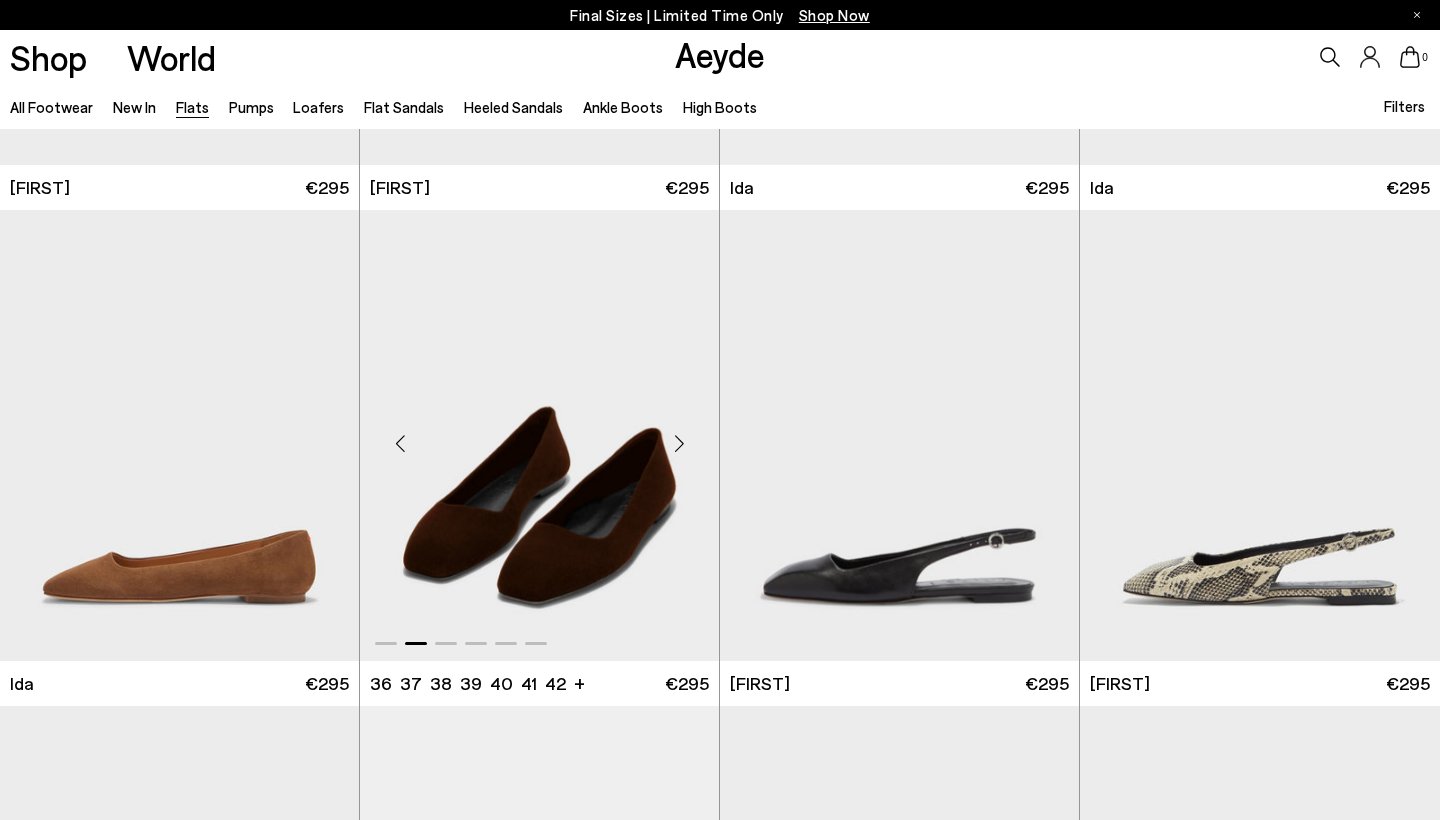 click at bounding box center [679, 444] 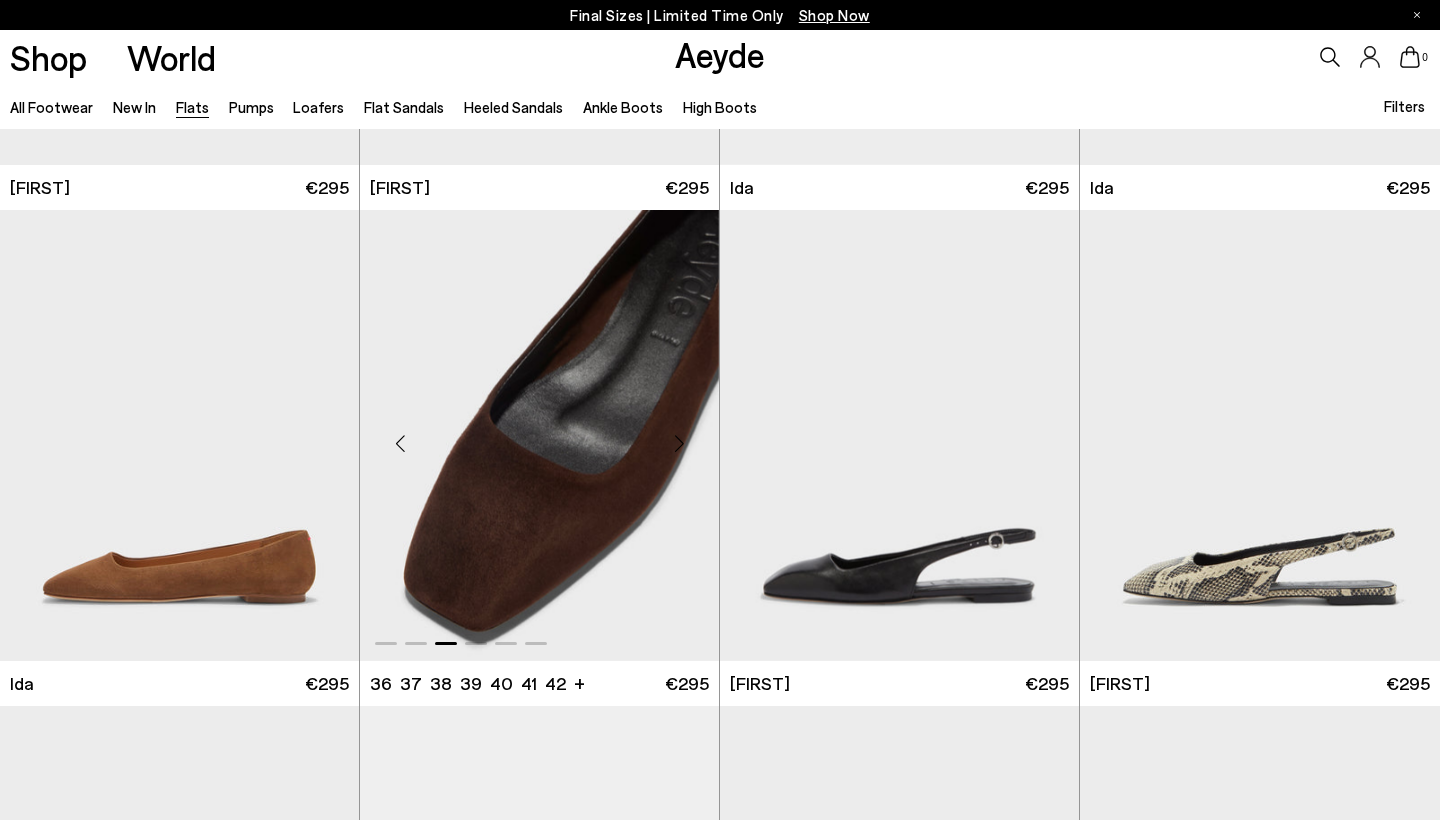 click at bounding box center [679, 444] 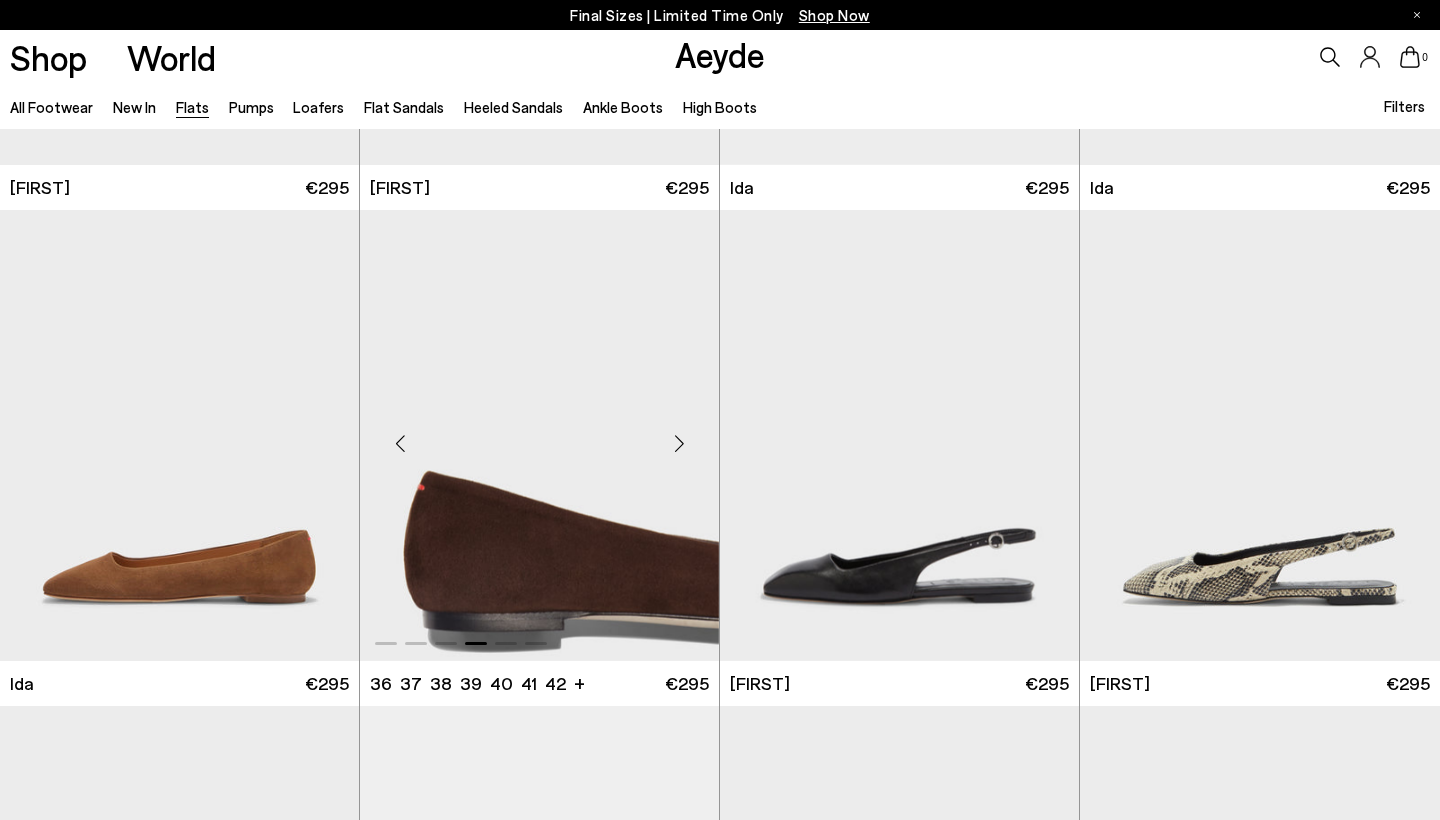 click at bounding box center (679, 444) 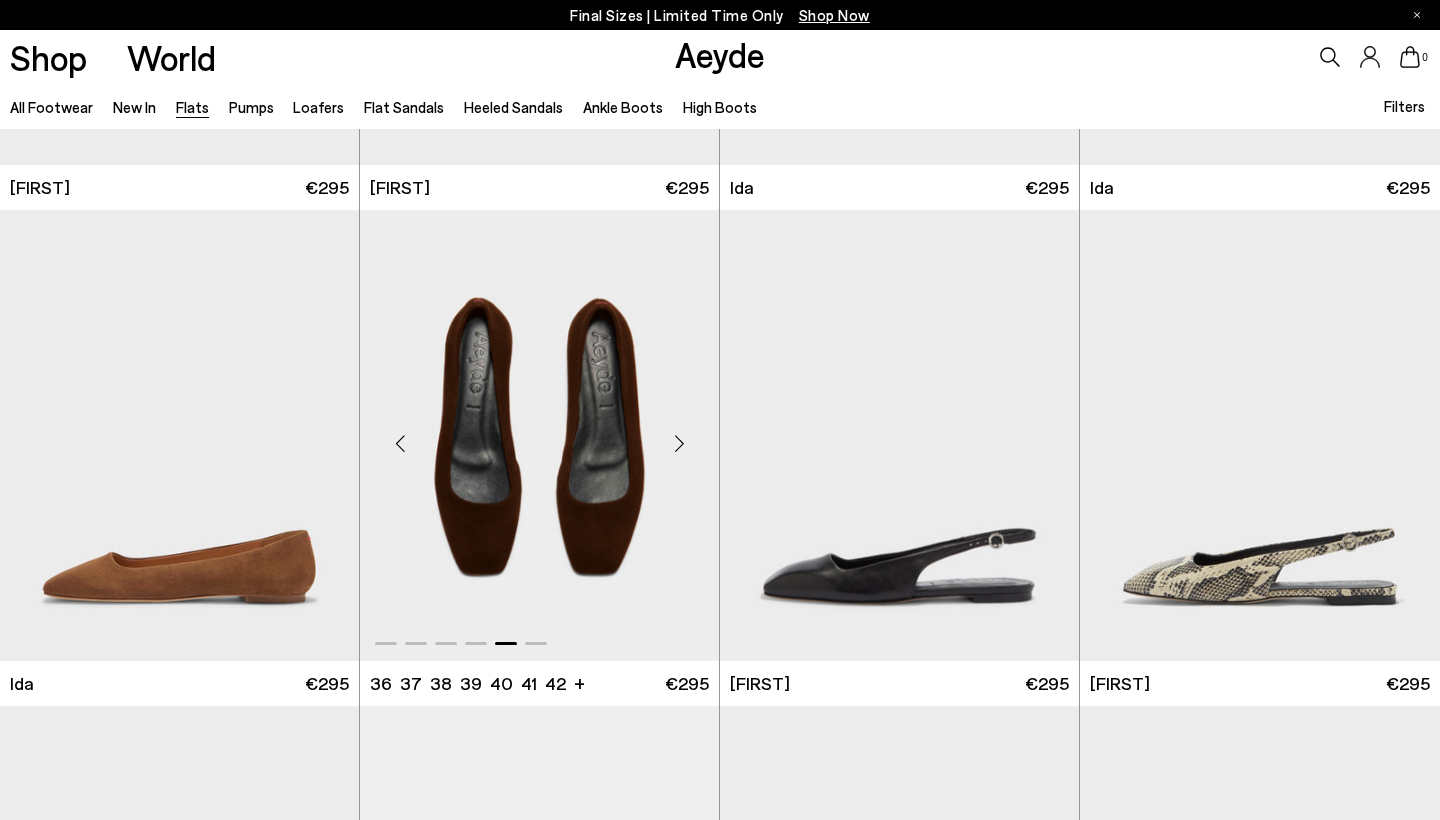 click at bounding box center [679, 444] 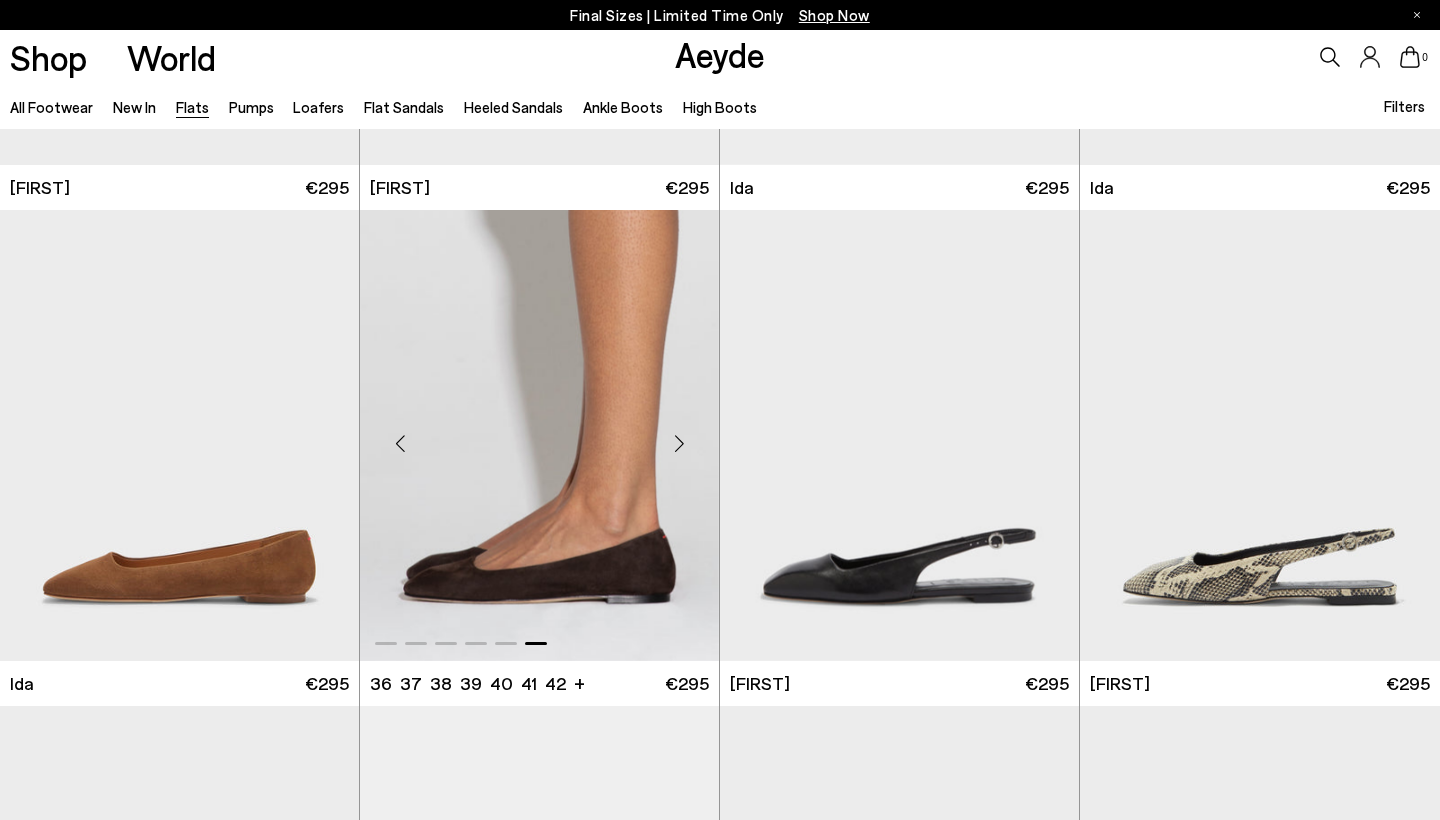 click at bounding box center (679, 444) 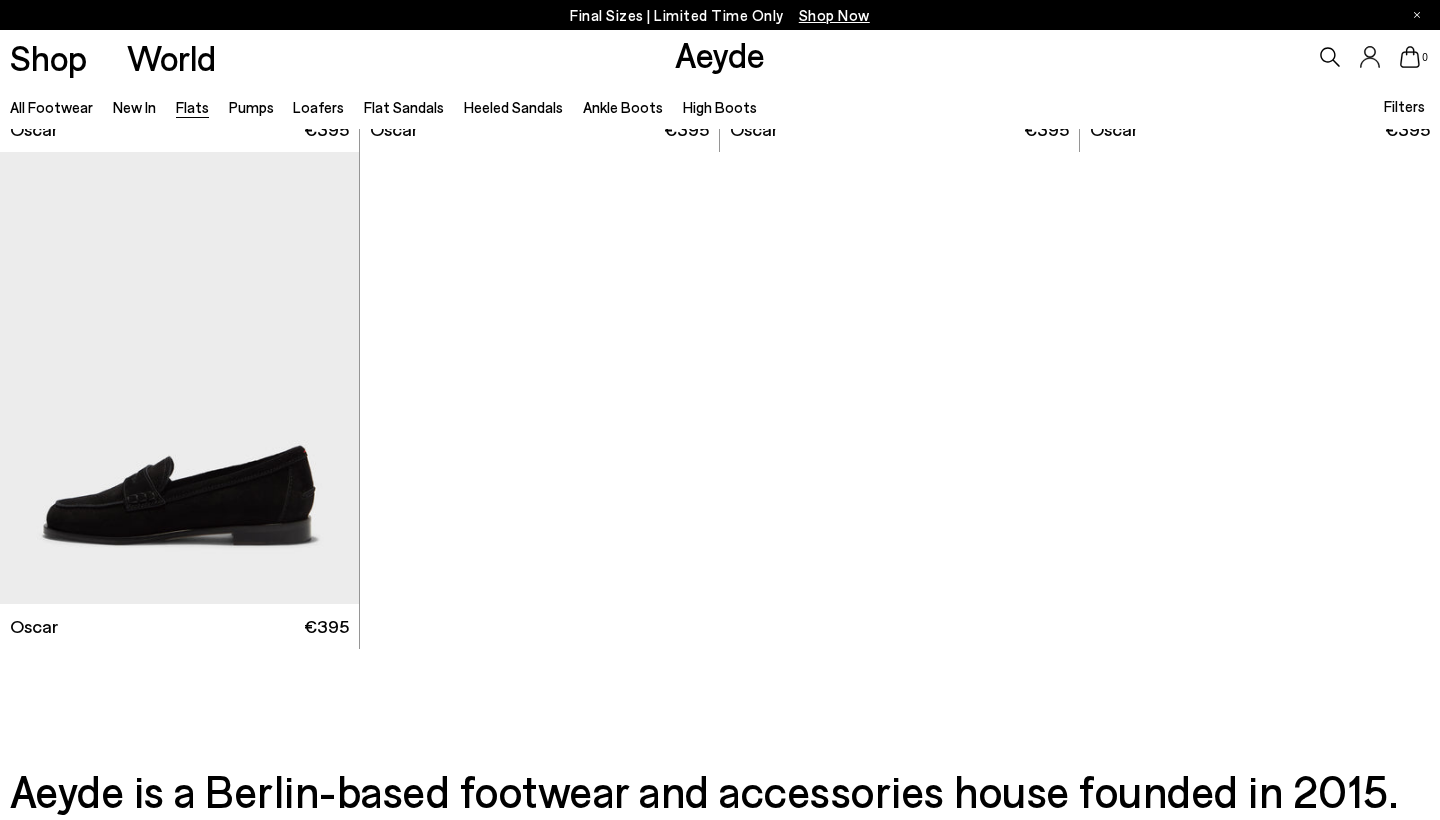 scroll, scrollTop: 10403, scrollLeft: 0, axis: vertical 